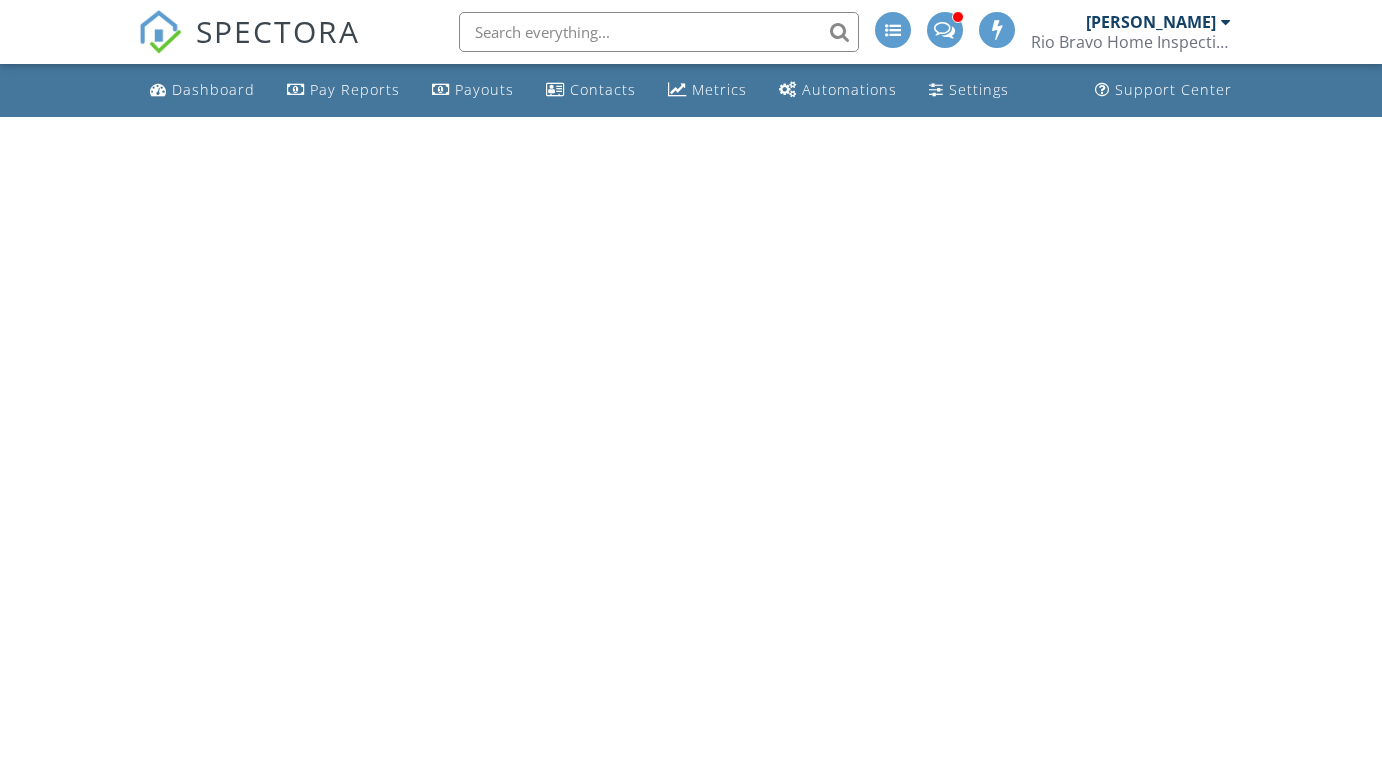 scroll, scrollTop: 0, scrollLeft: 0, axis: both 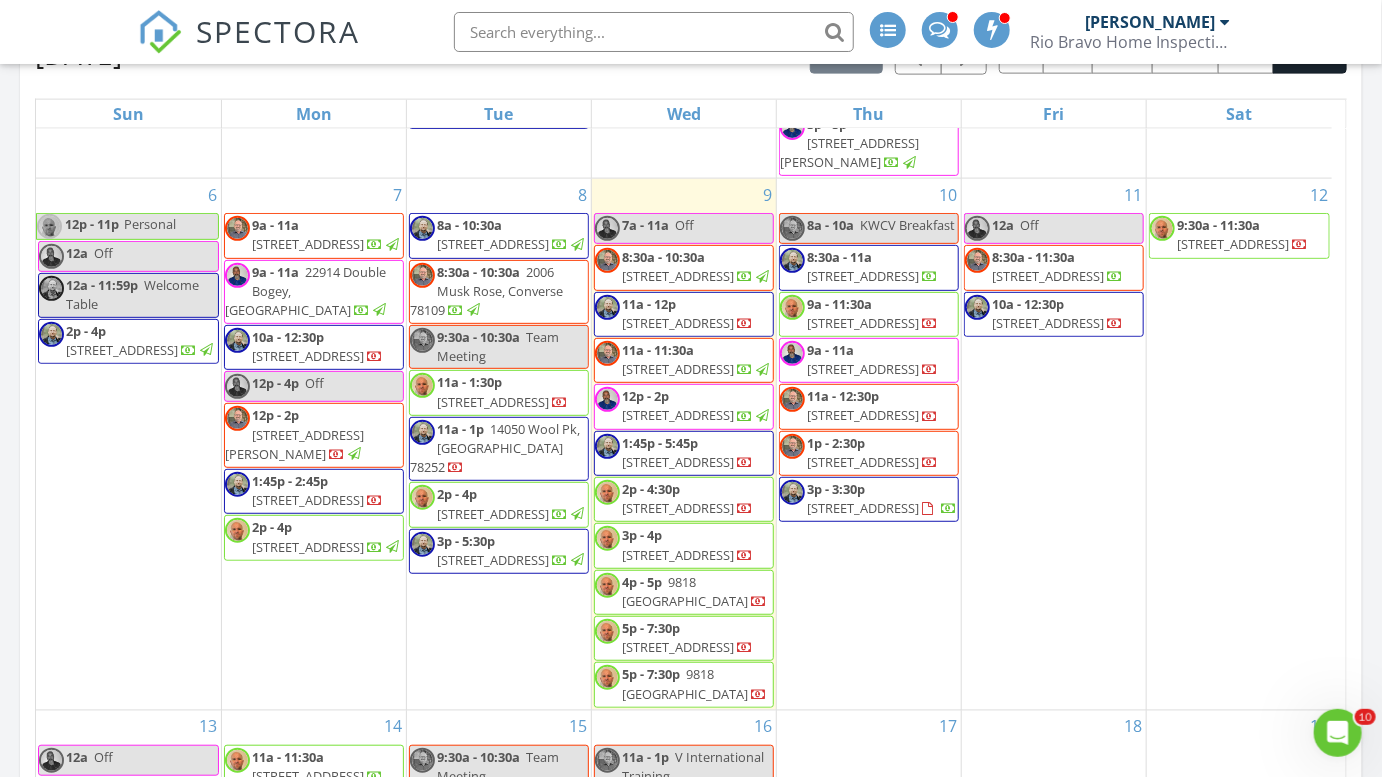 click on "11
12a
Off
8:30a - 11:30a
14802 Pearl Flts, San Antonio 78253
10a - 12:30p
8414 Park Olympia, Universal City 78148" at bounding box center [1054, 444] 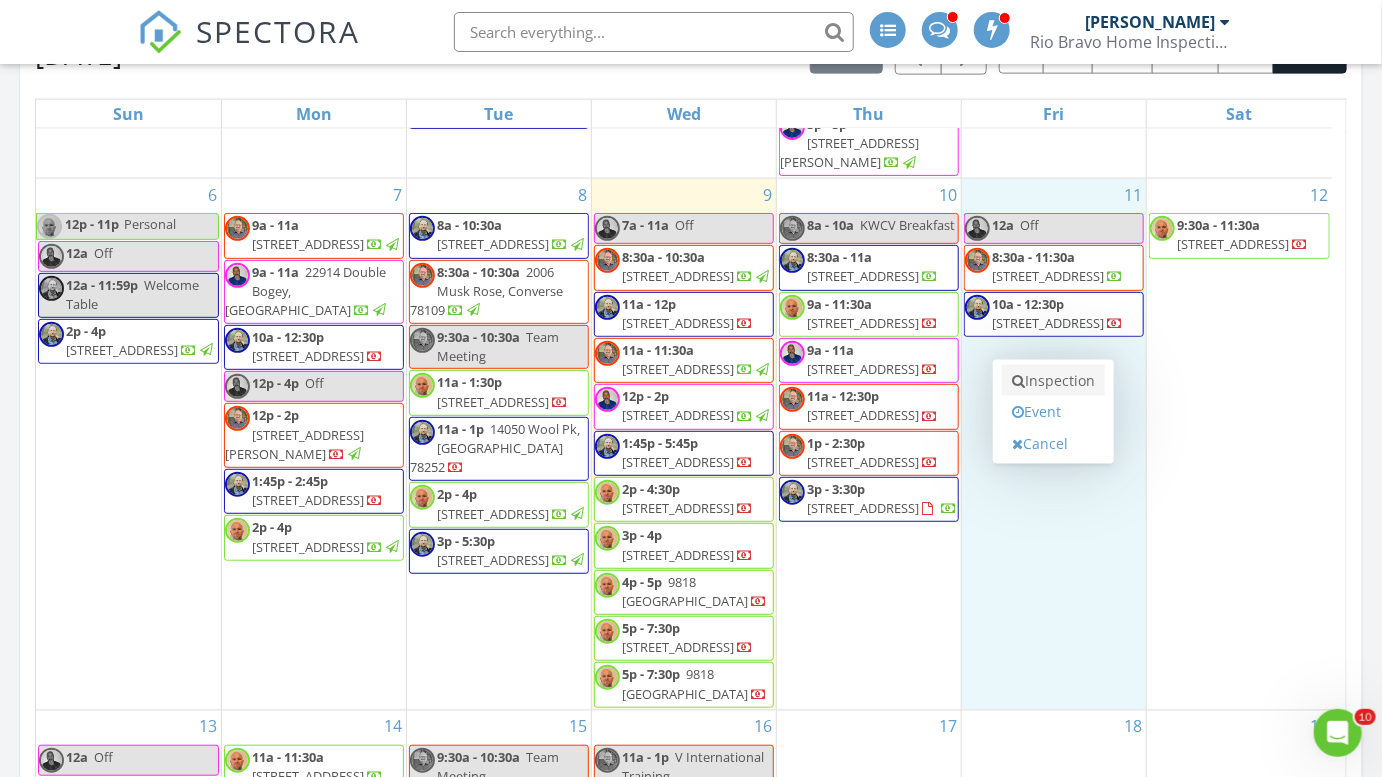 click on "Inspection" at bounding box center [1053, 381] 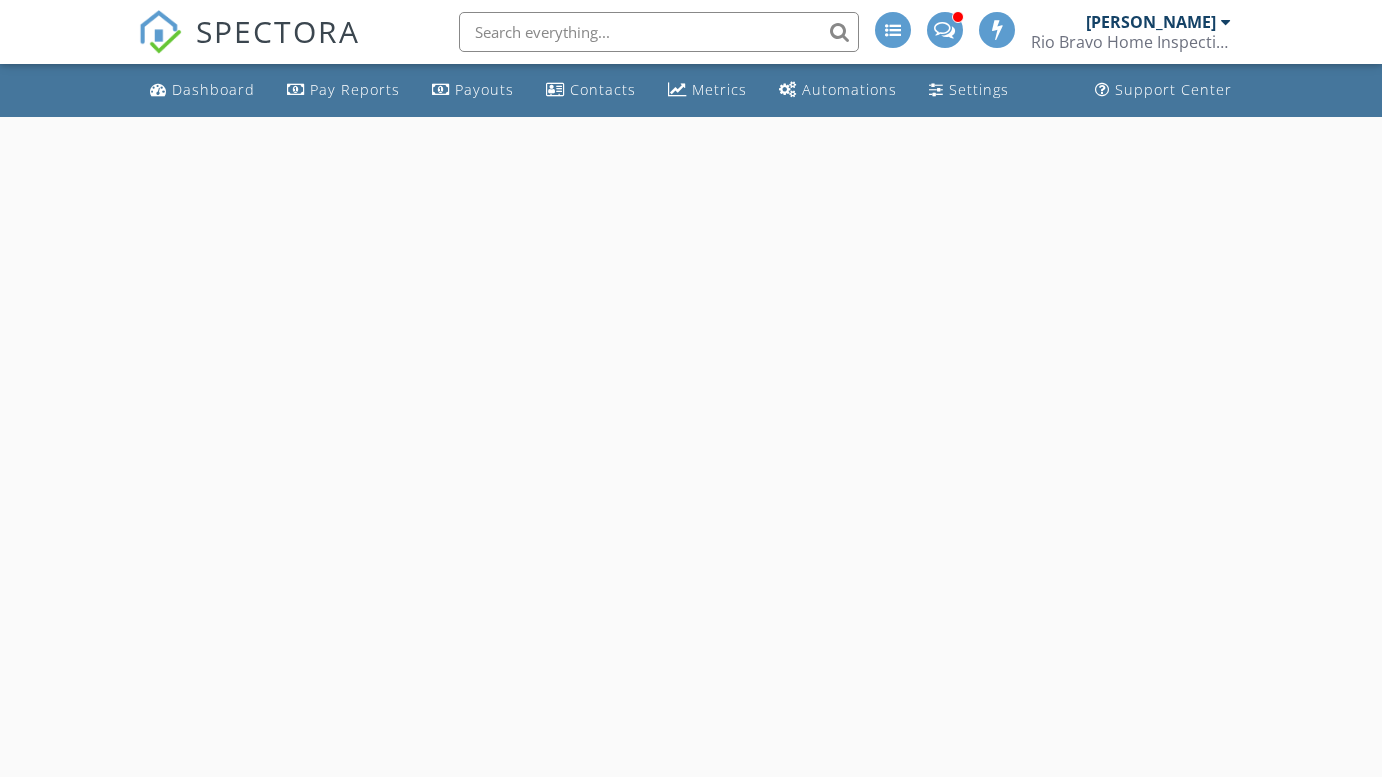 scroll, scrollTop: 0, scrollLeft: 0, axis: both 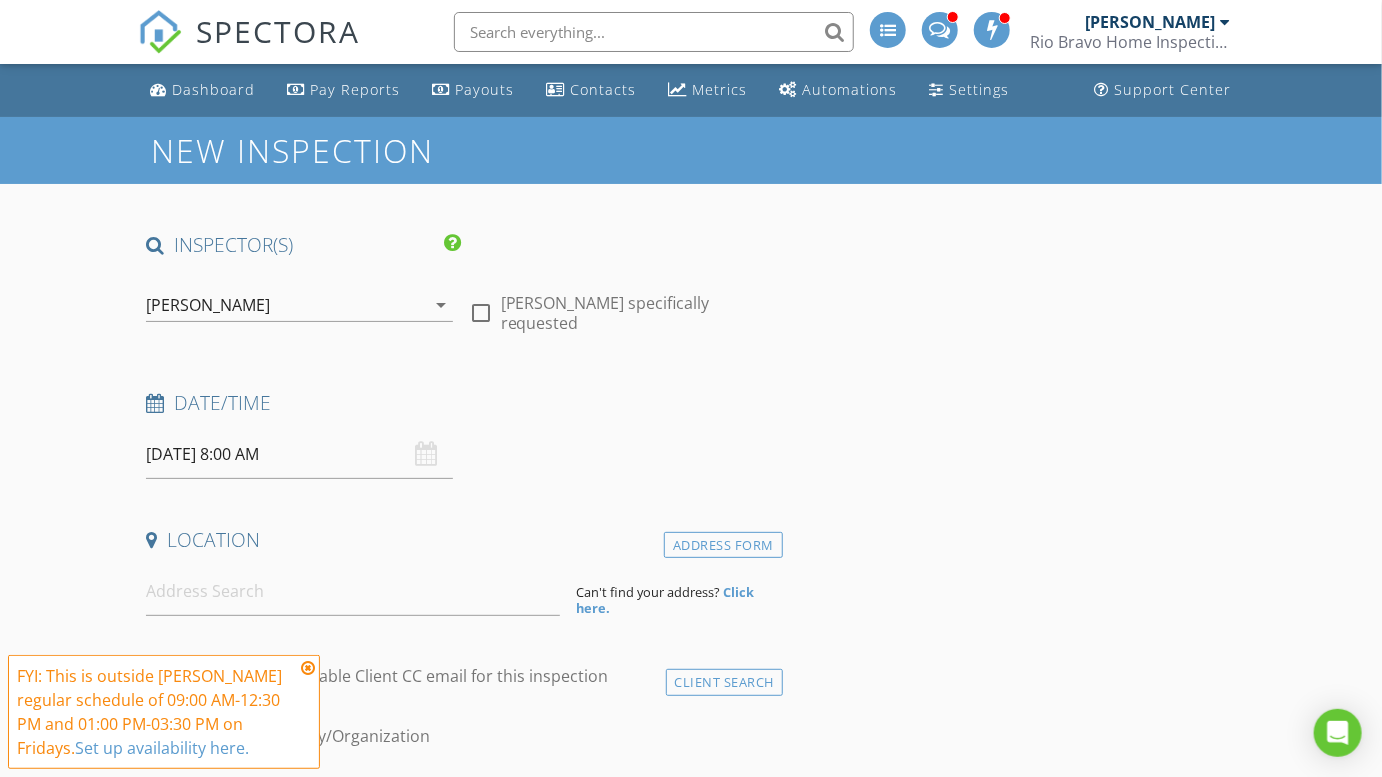 click on "[PERSON_NAME]" at bounding box center [285, 305] 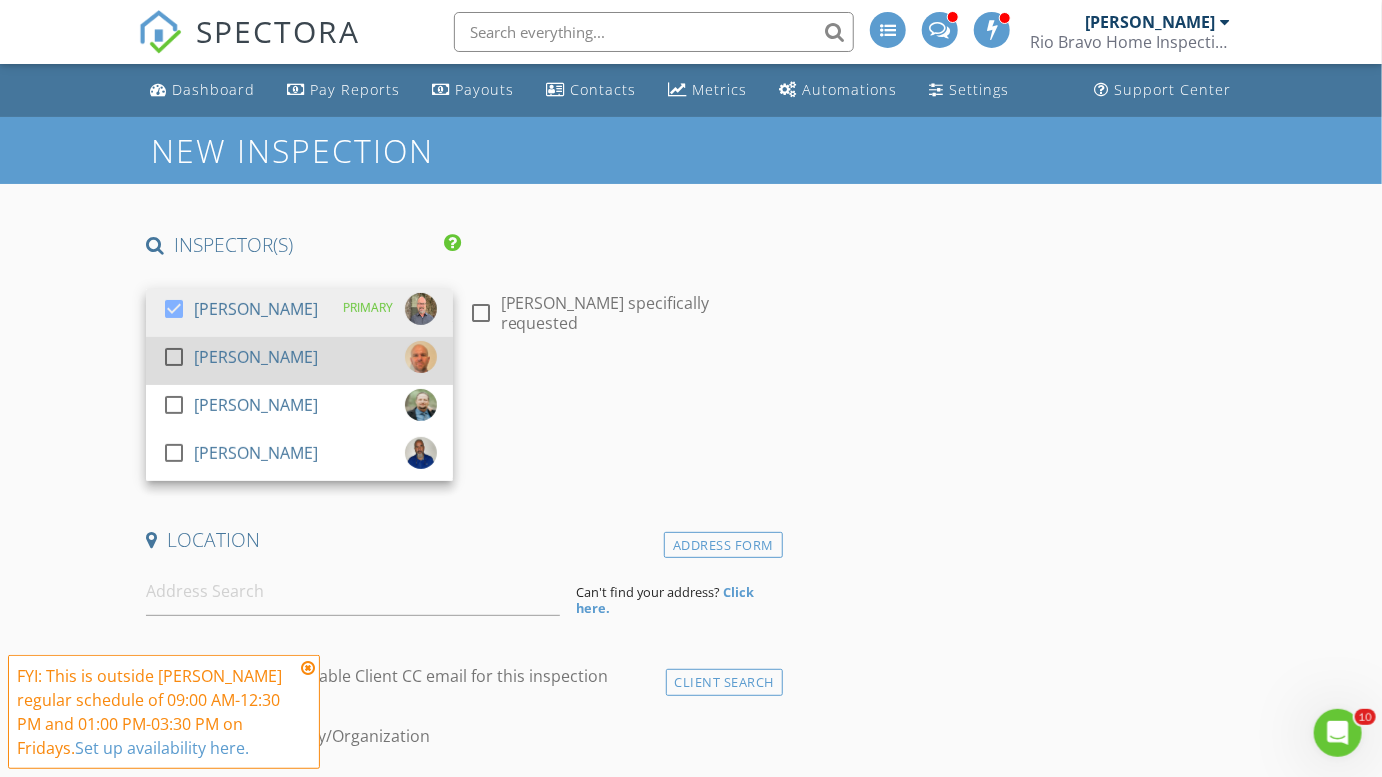 scroll, scrollTop: 0, scrollLeft: 0, axis: both 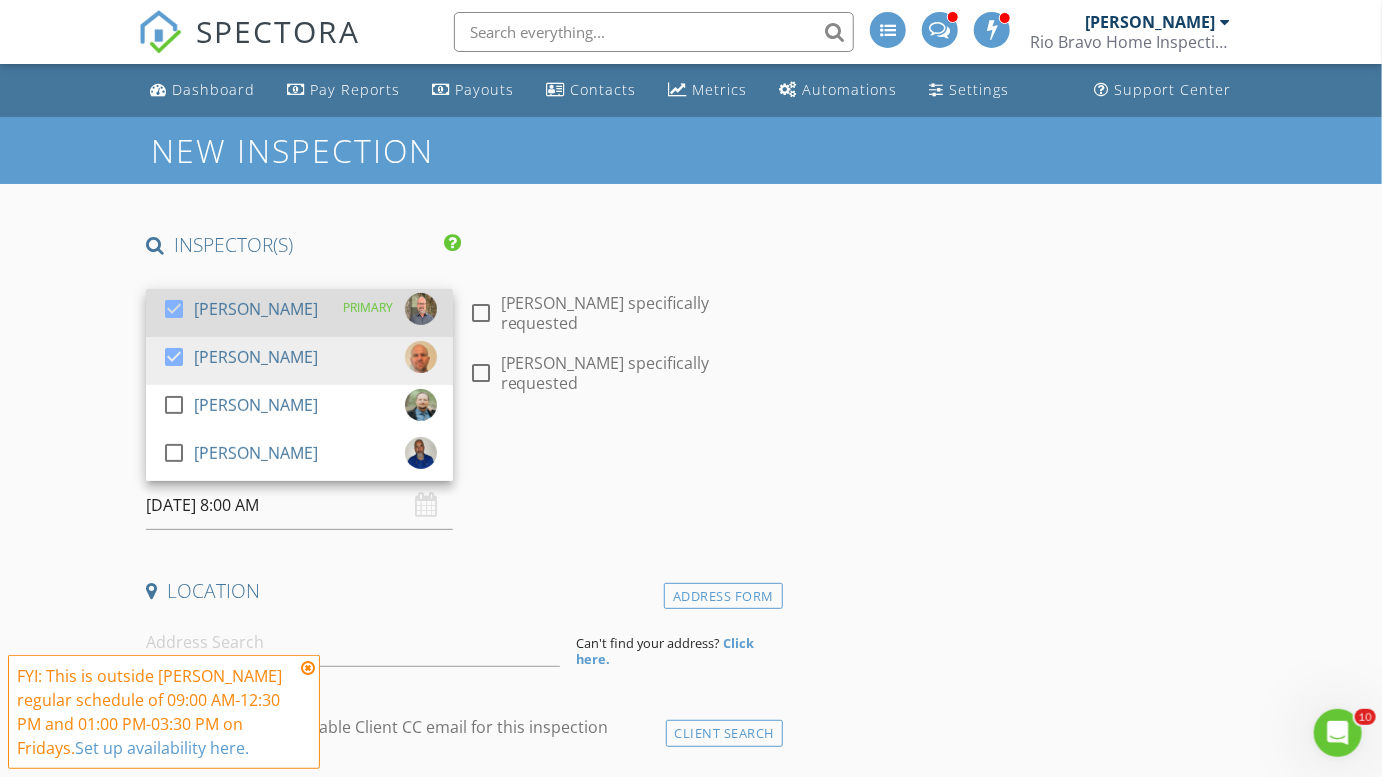 click on "[PERSON_NAME]" at bounding box center [256, 309] 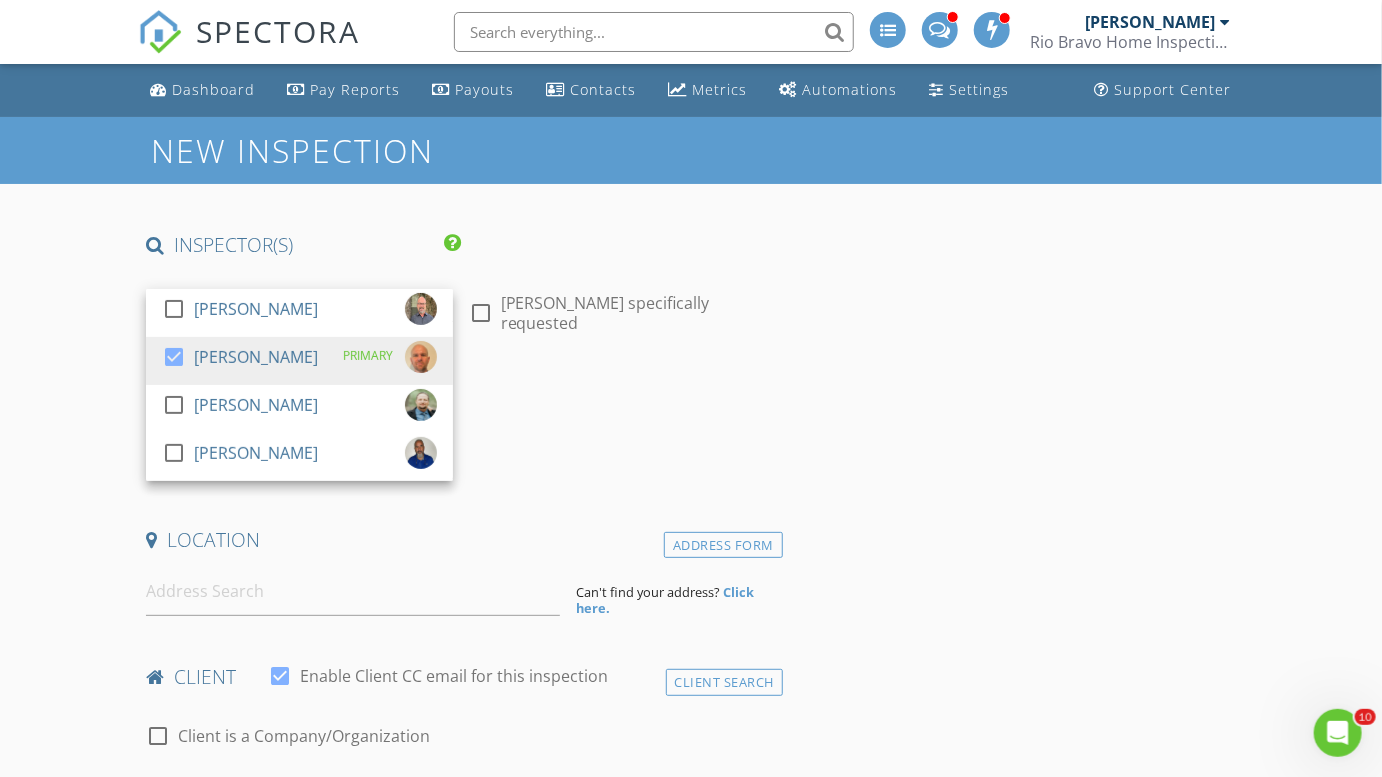 click on "New Inspection
INSPECTOR(S)
check_box_outline_blank   Charles Cole     check_box   Brad Test   PRIMARY   check_box_outline_blank   Clint Nelson     check_box_outline_blank   Eddie Gonzalez     Brad Test arrow_drop_down   check_box_outline_blank Brad Test specifically requested
Date/Time
07/11/2025 8:00 AM
Location
Address Form       Can't find your address?   Click here.
client
check_box Enable Client CC email for this inspection   Client Search     check_box_outline_blank Client is a Company/Organization     First Name   Last Name   Email   CC Email   Phone         Tags         Notes   Private Notes
ADD ADDITIONAL client
SERVICES
check_box_outline_blank   Residential Inspection   check_box_outline_blank   Residential Inspection - New Build   check_box_outline_blank" at bounding box center (691, 1811) 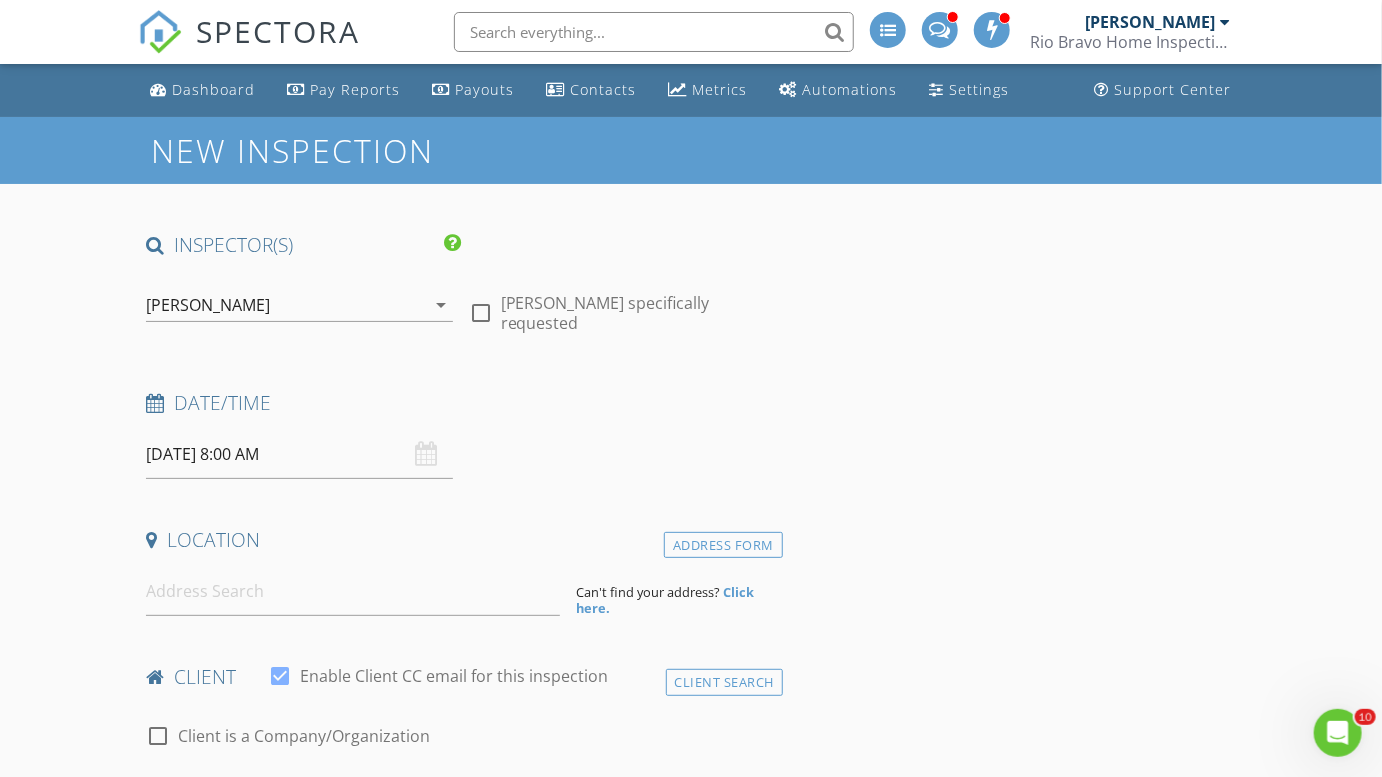 click on "07/11/2025 8:00 AM" at bounding box center (299, 454) 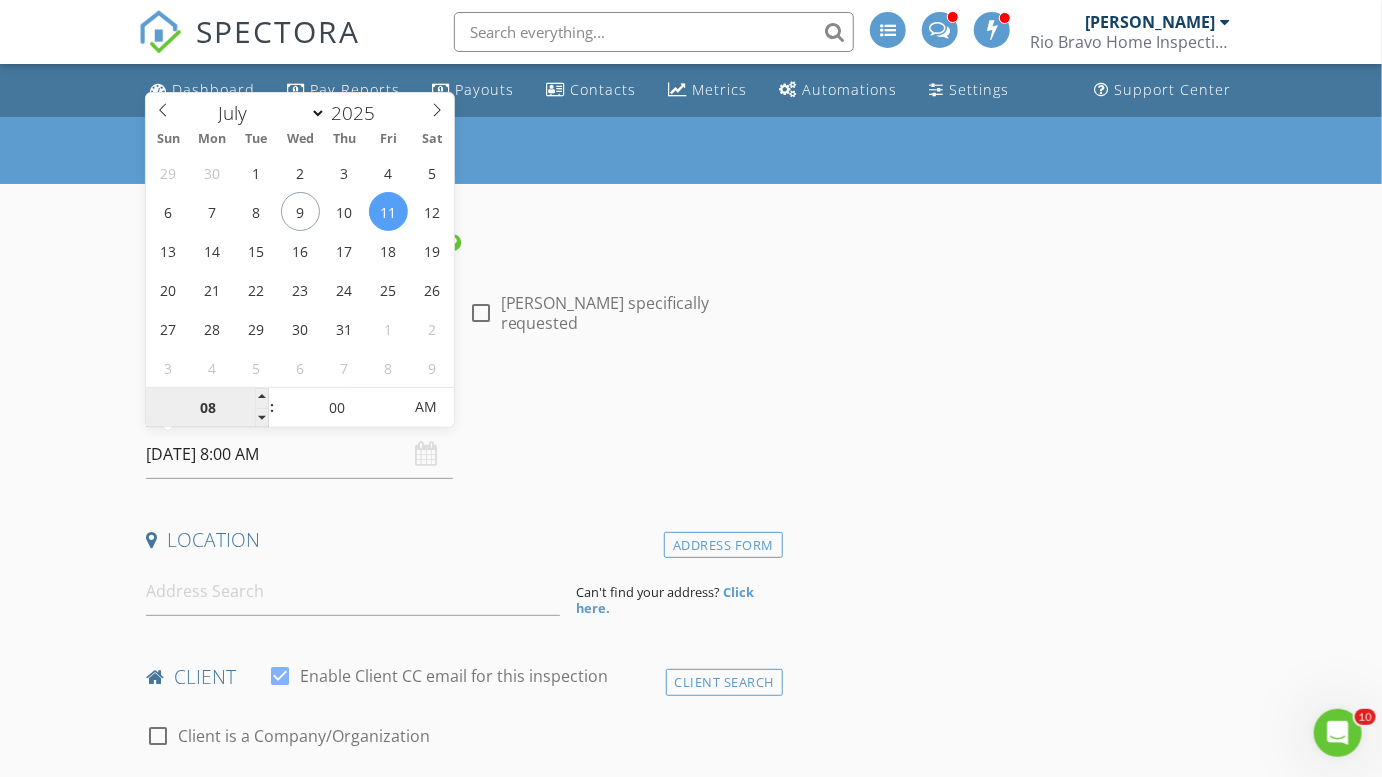 click on "08" at bounding box center (207, 408) 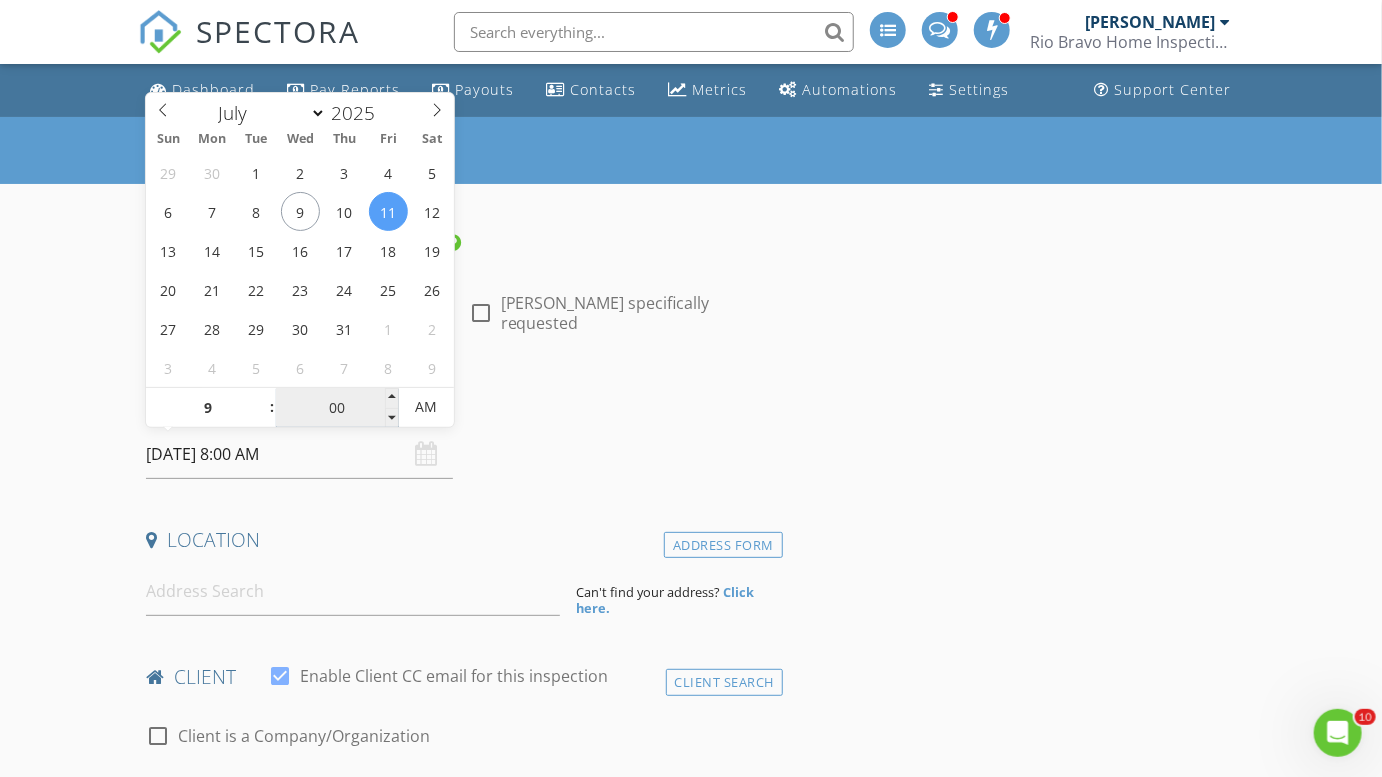 type on "09" 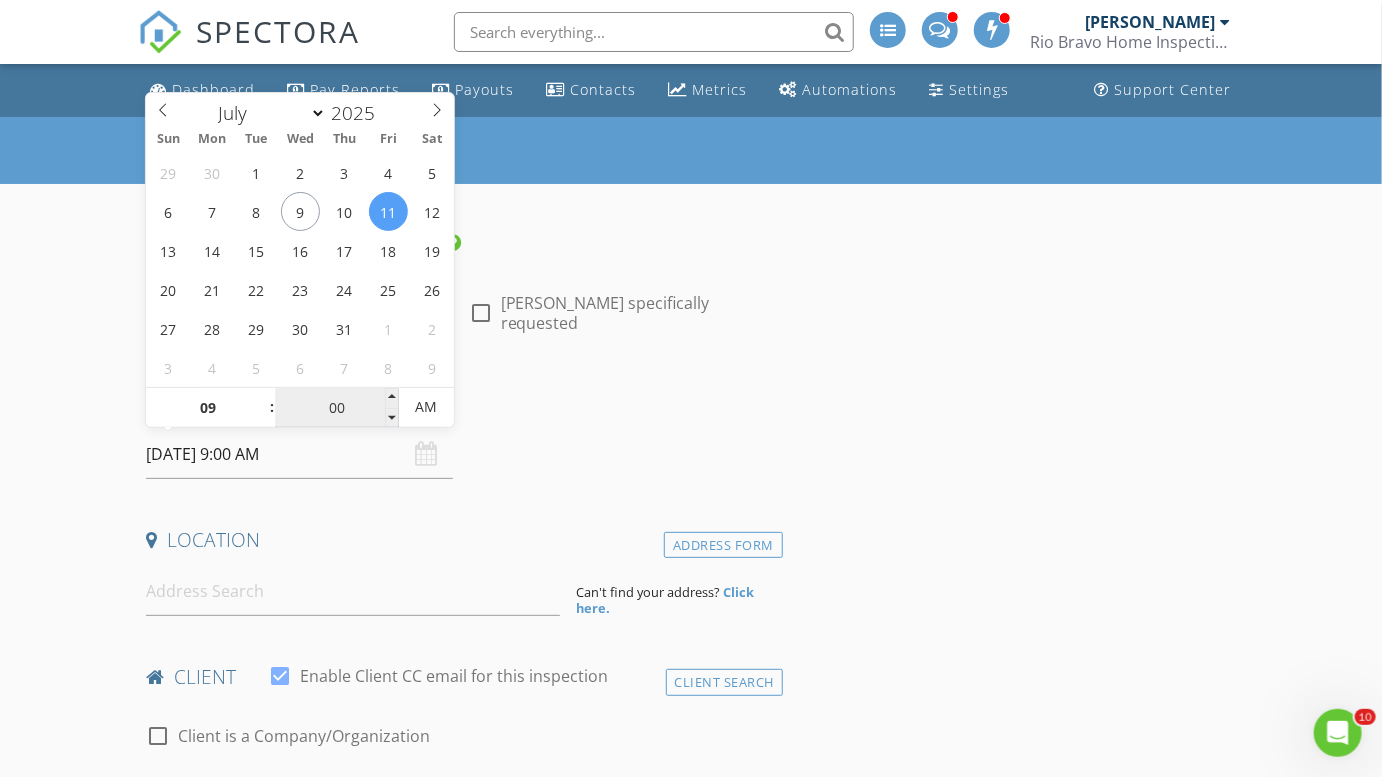 click on "00" at bounding box center [337, 408] 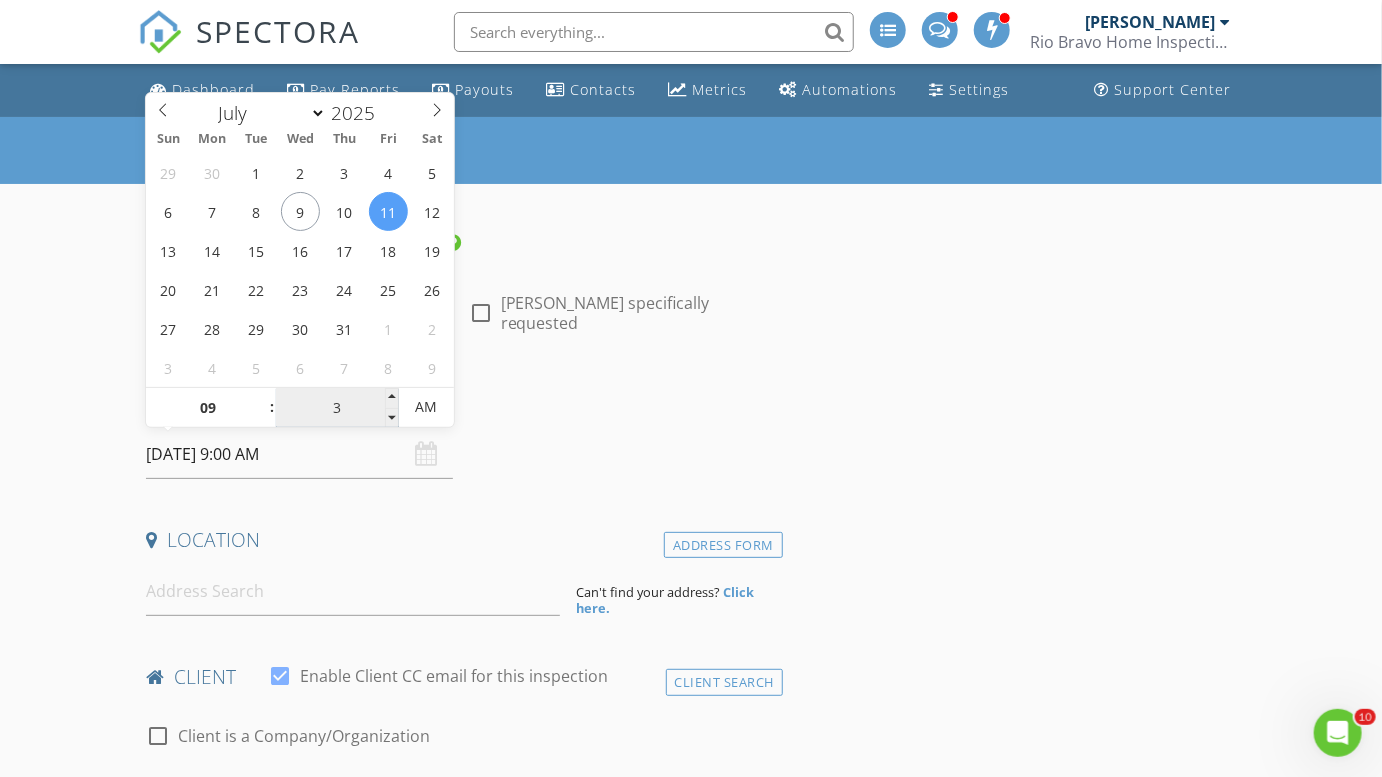 type on "30" 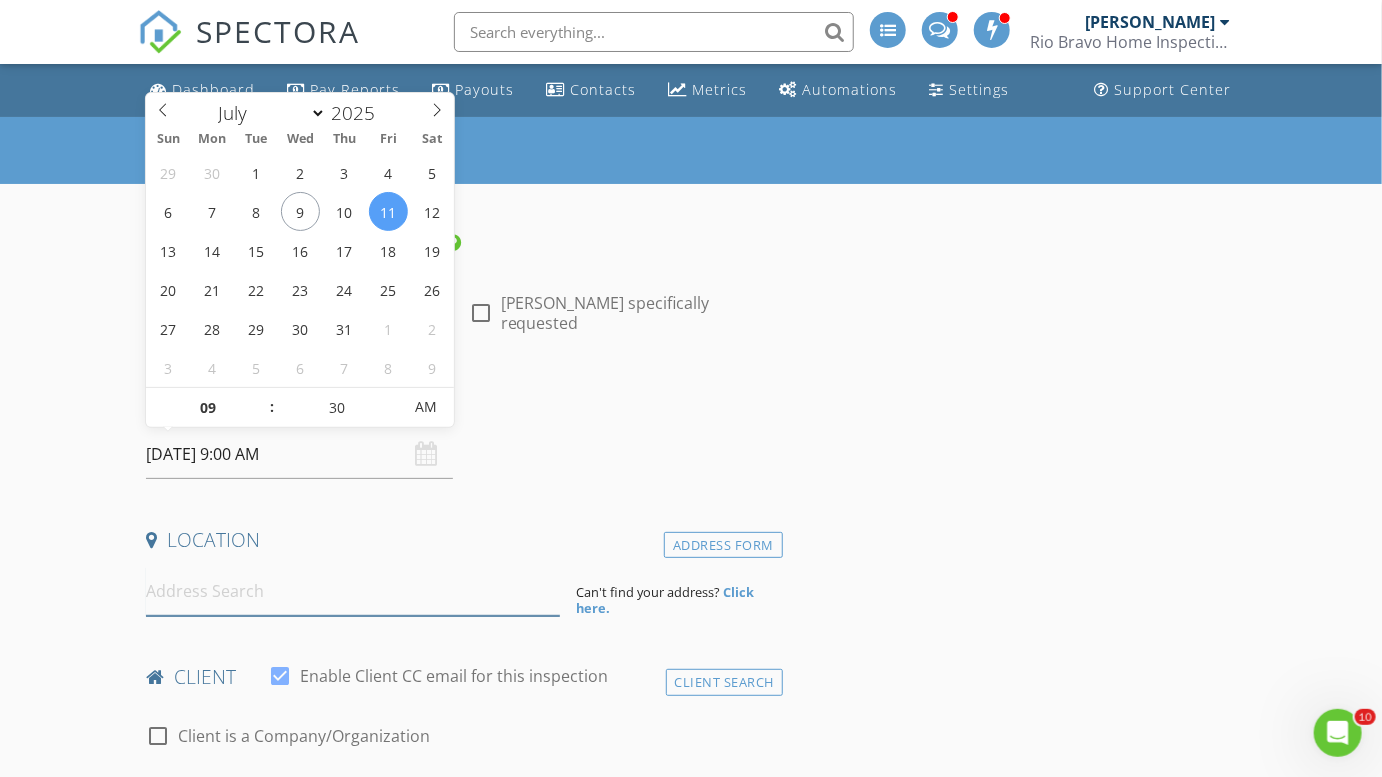 type on "07/11/2025 9:30 AM" 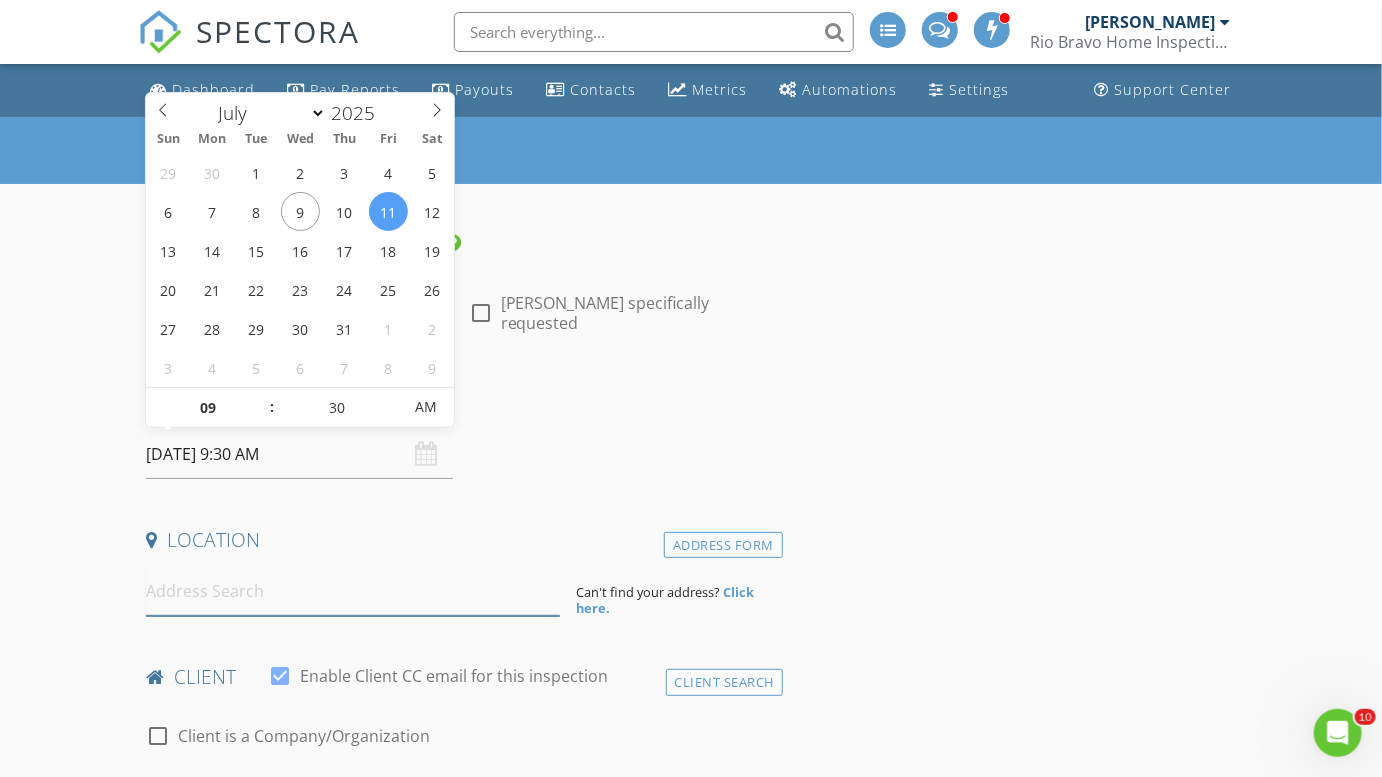 click at bounding box center [353, 591] 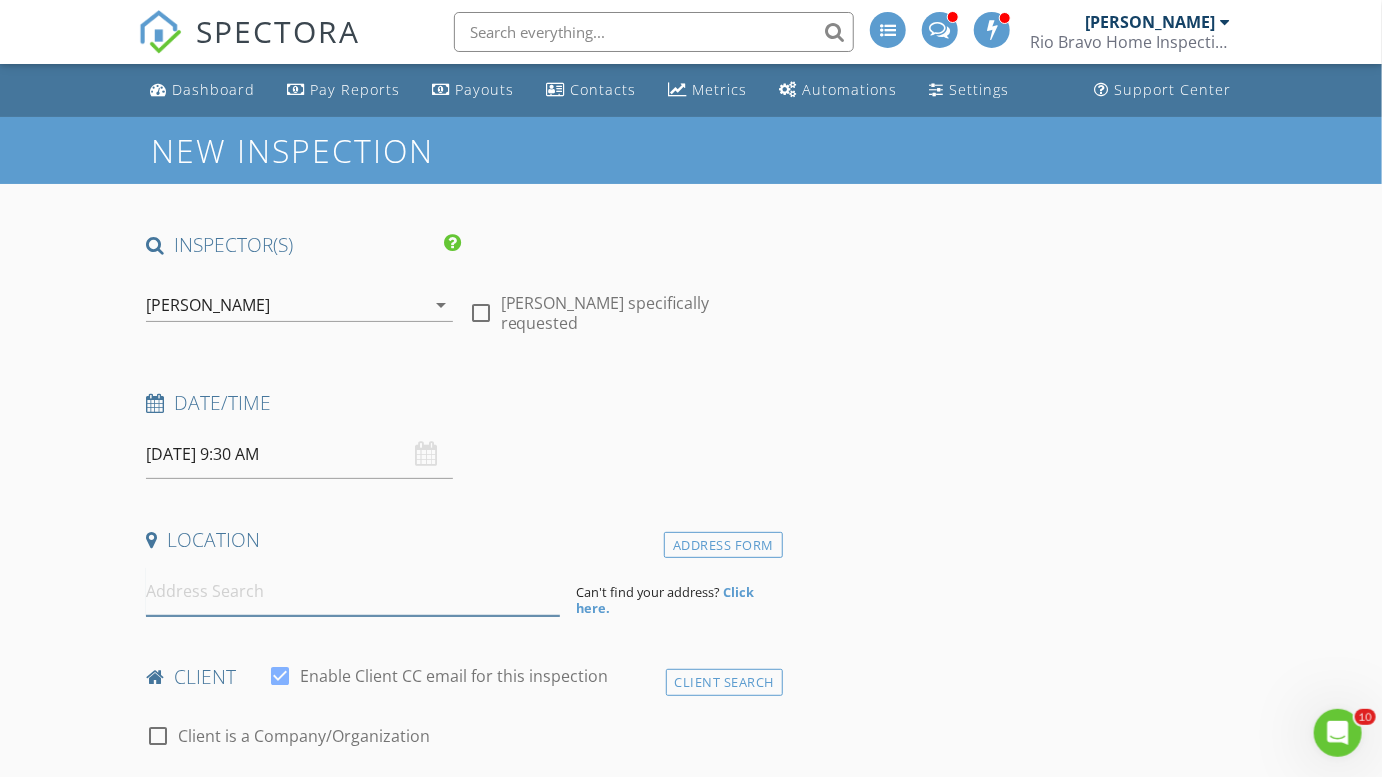 paste on "16002 Dominic Pl San Antonio, Texas 78247" 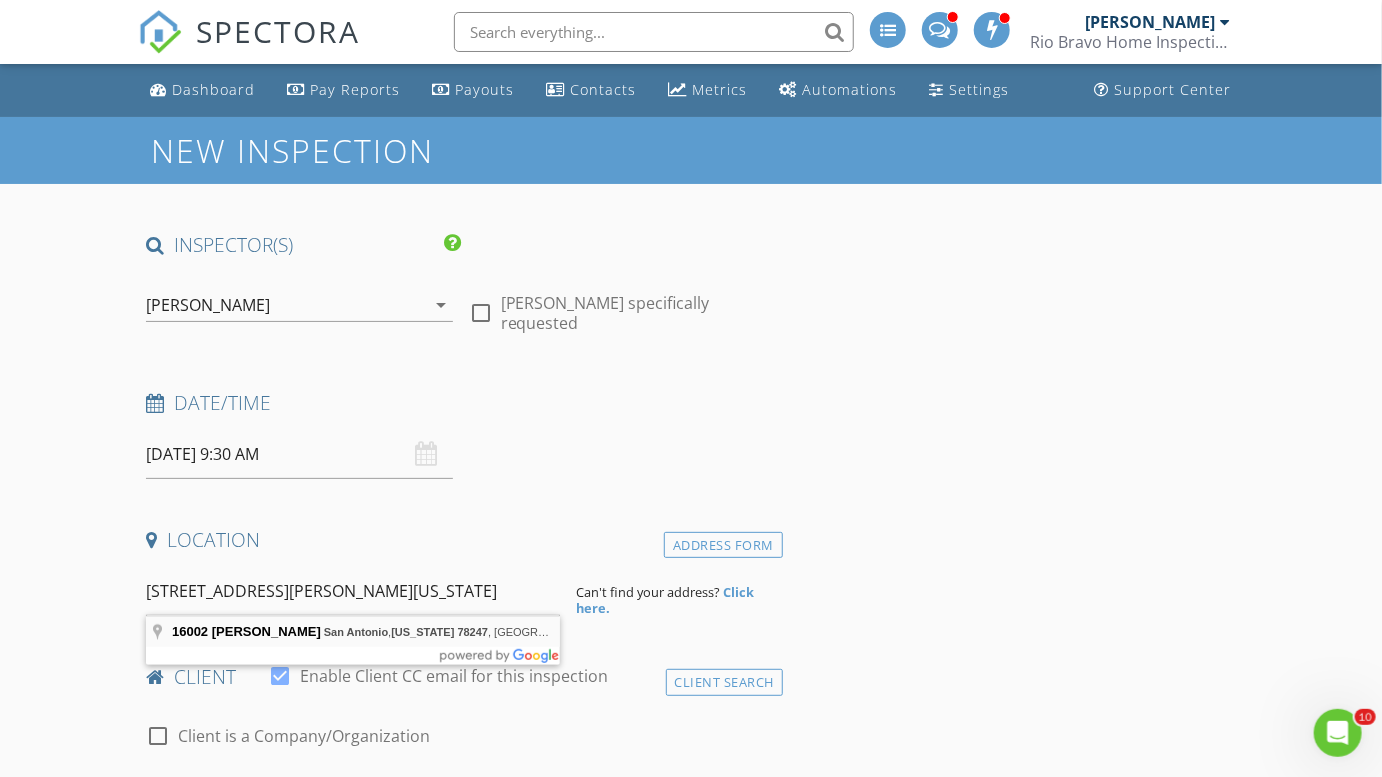 type on "16002 Dominic Pl, San Antonio, Texas 78247, USA" 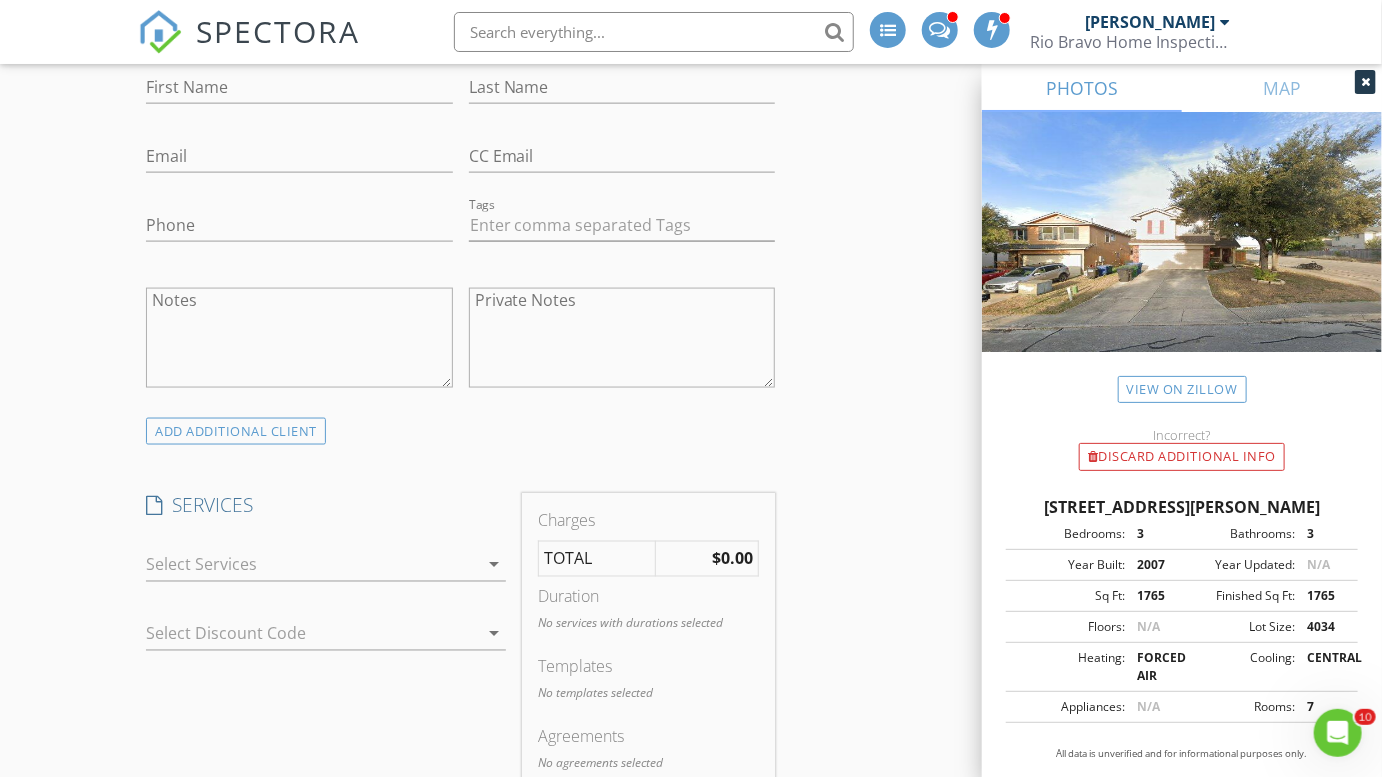 scroll, scrollTop: 1129, scrollLeft: 0, axis: vertical 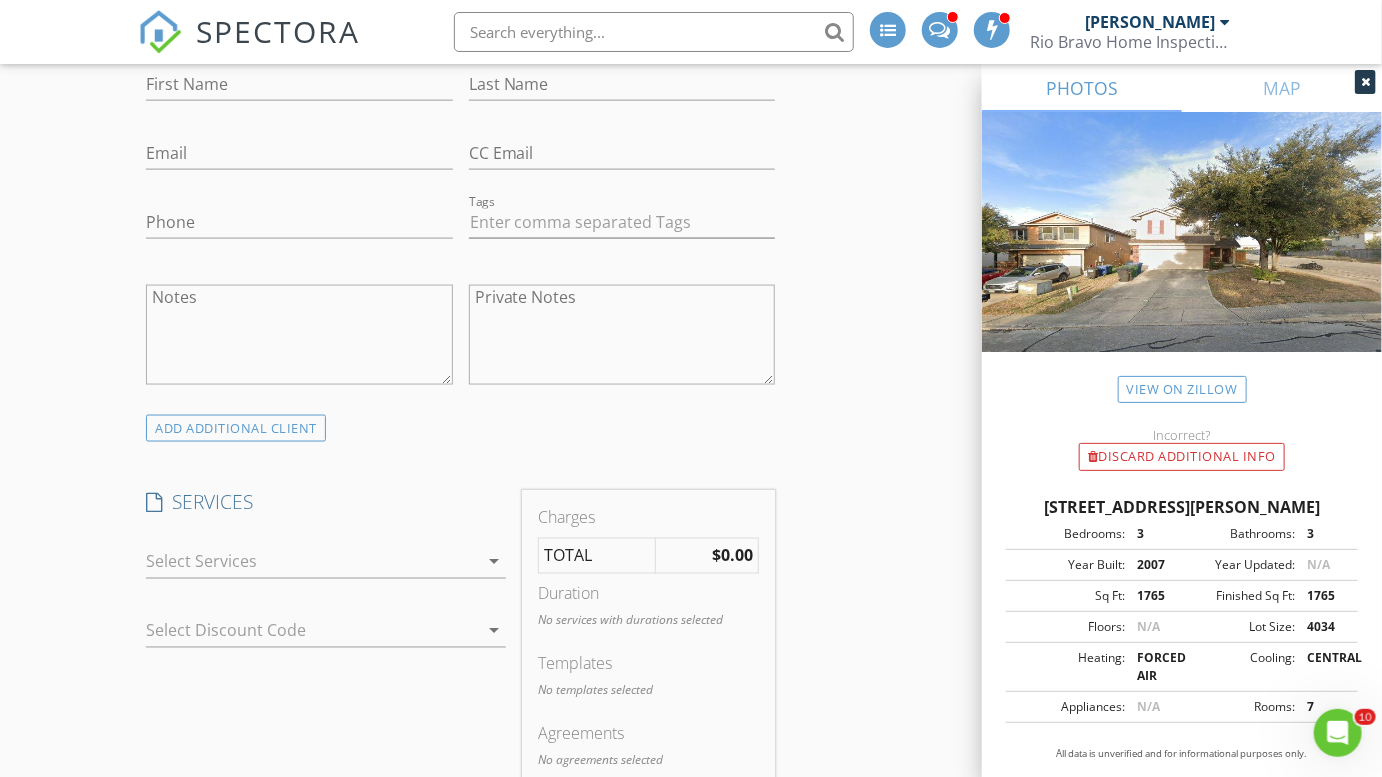 click at bounding box center (312, 562) 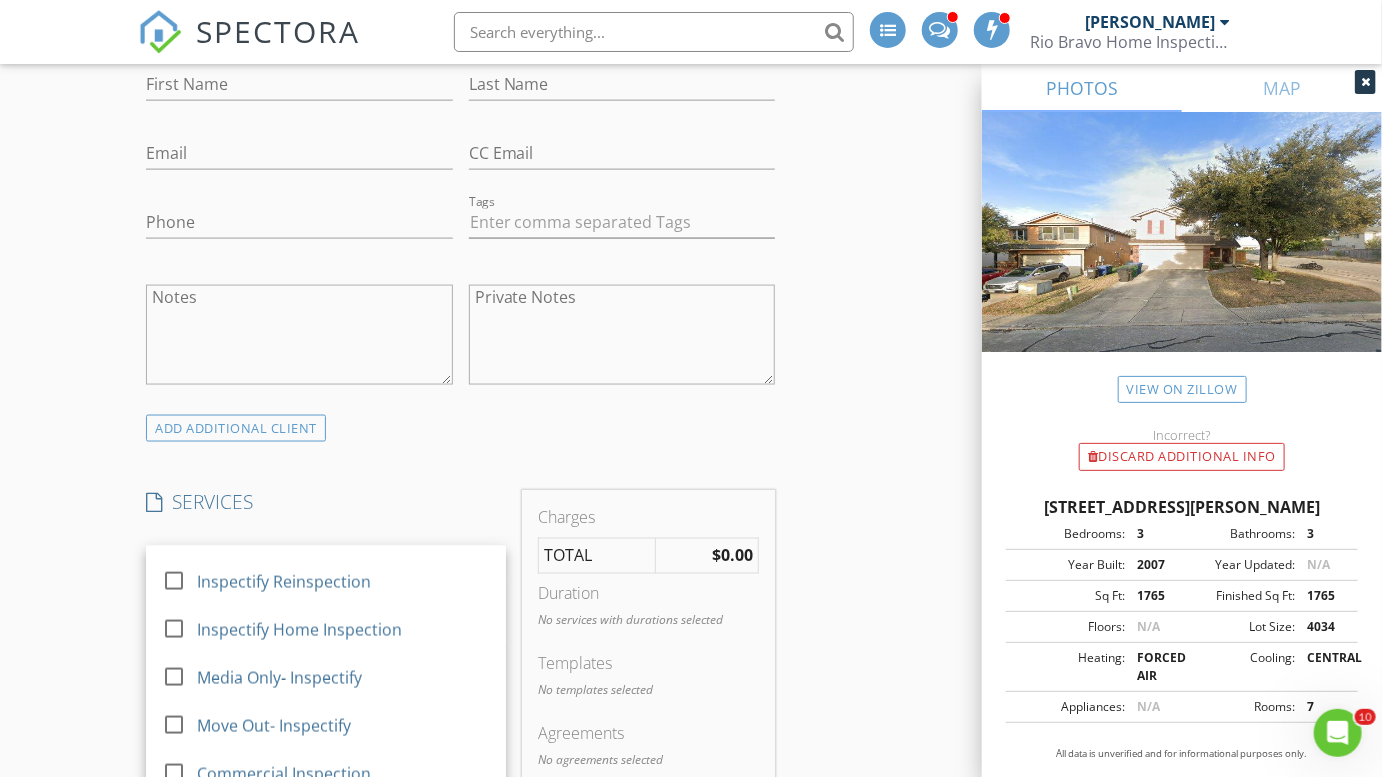 scroll, scrollTop: 1424, scrollLeft: 0, axis: vertical 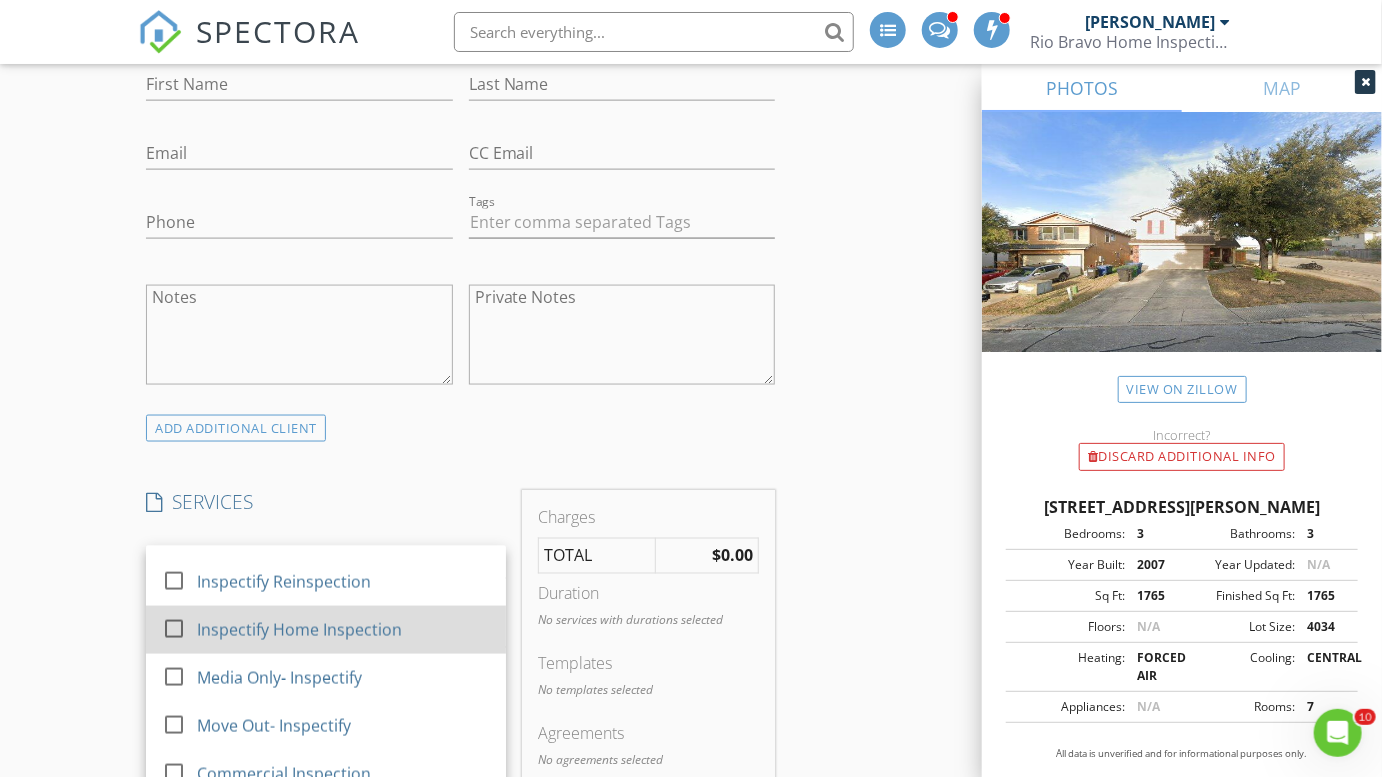 click on "Inspectify Home Inspection" at bounding box center [300, 630] 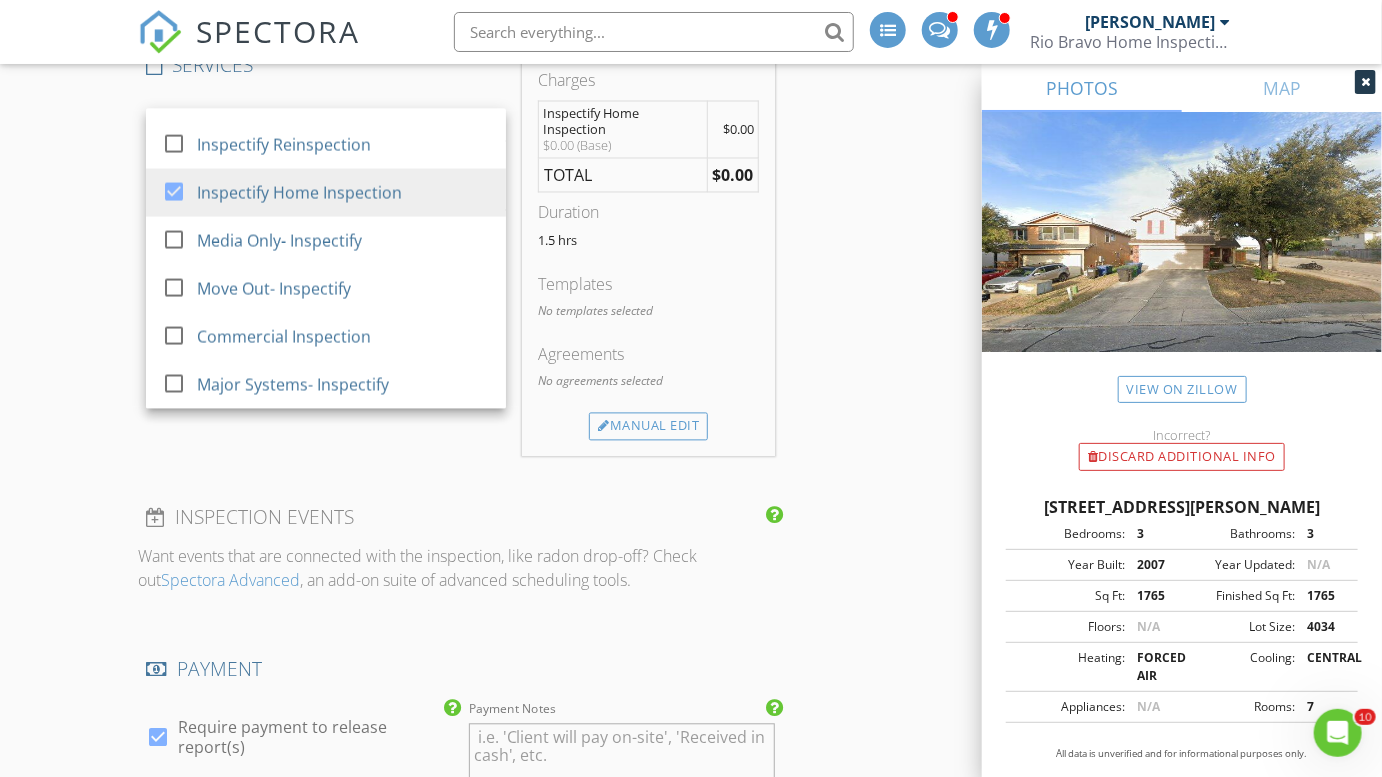 scroll, scrollTop: 1583, scrollLeft: 0, axis: vertical 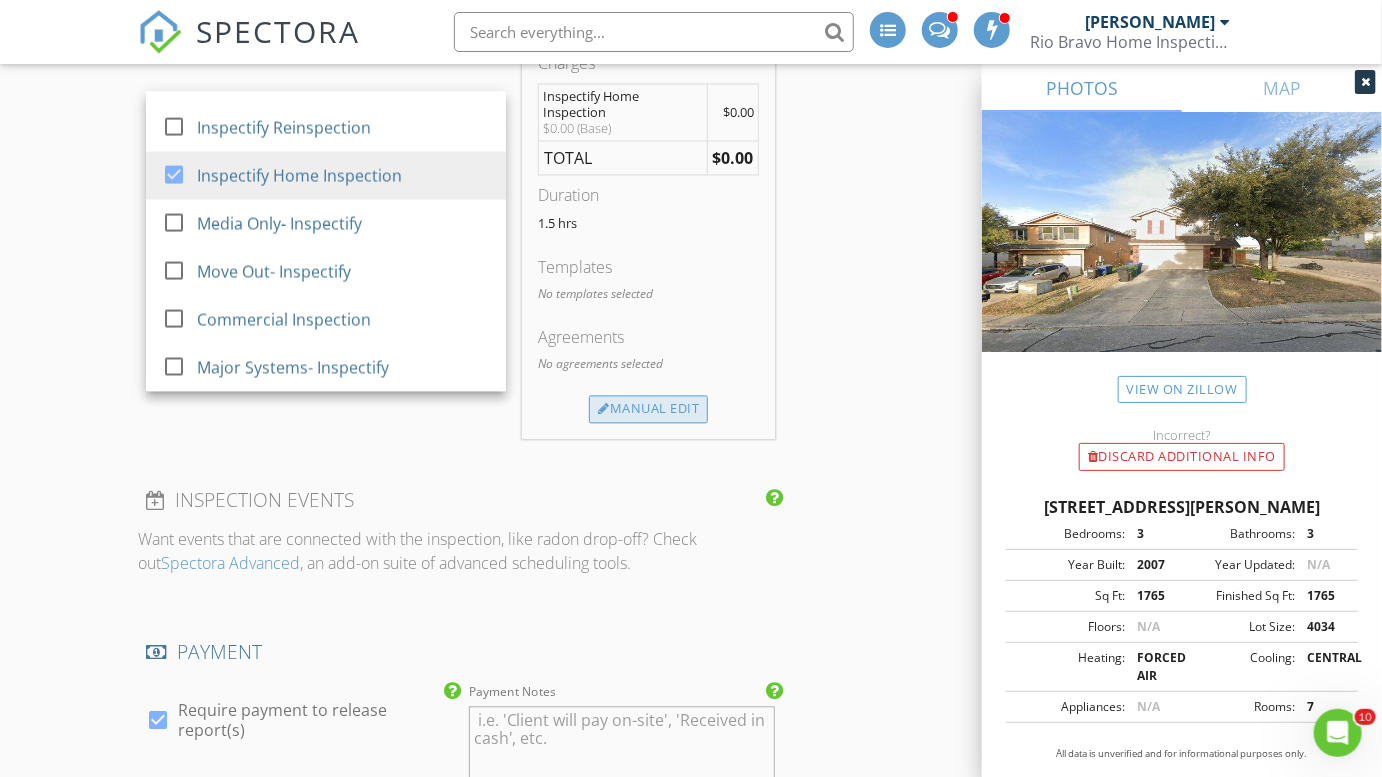 click on "Manual Edit" at bounding box center (648, 410) 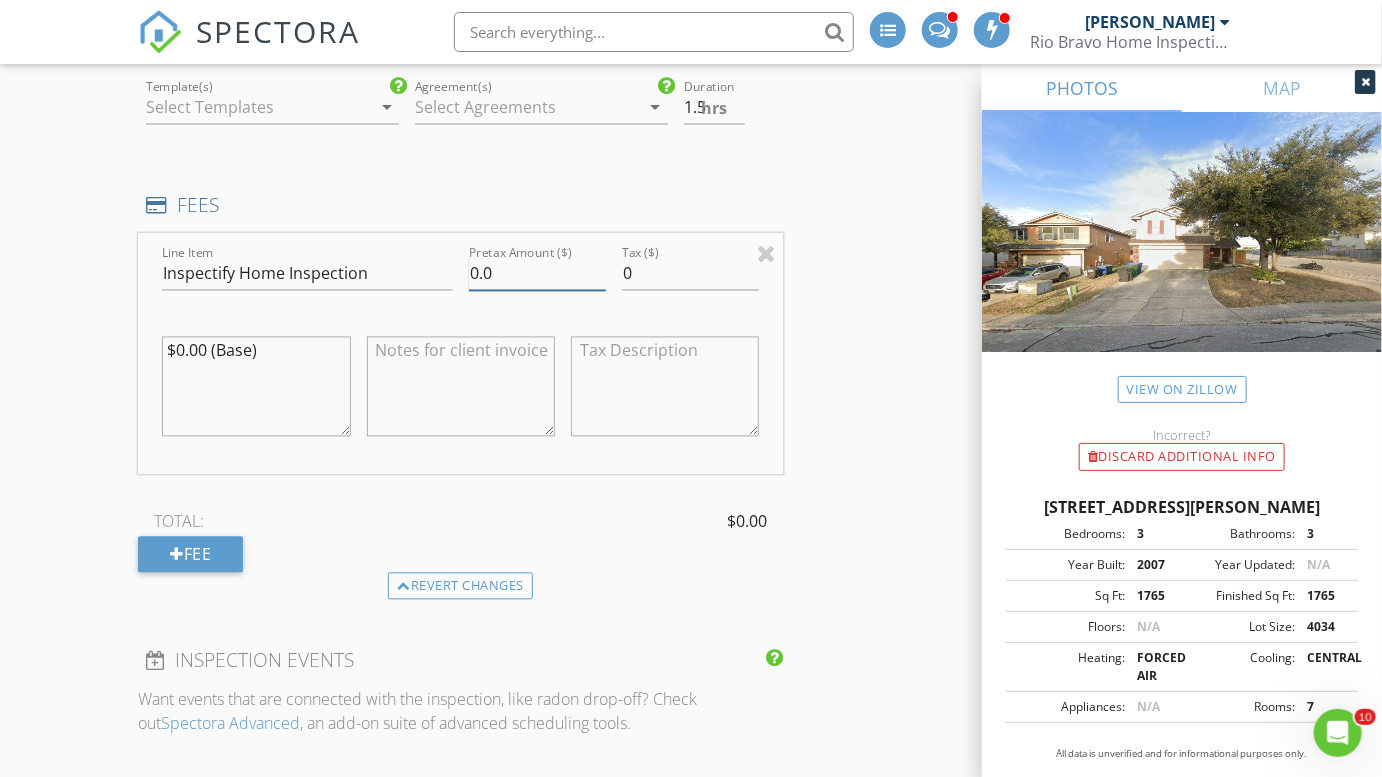 click on "0.0" at bounding box center (537, 274) 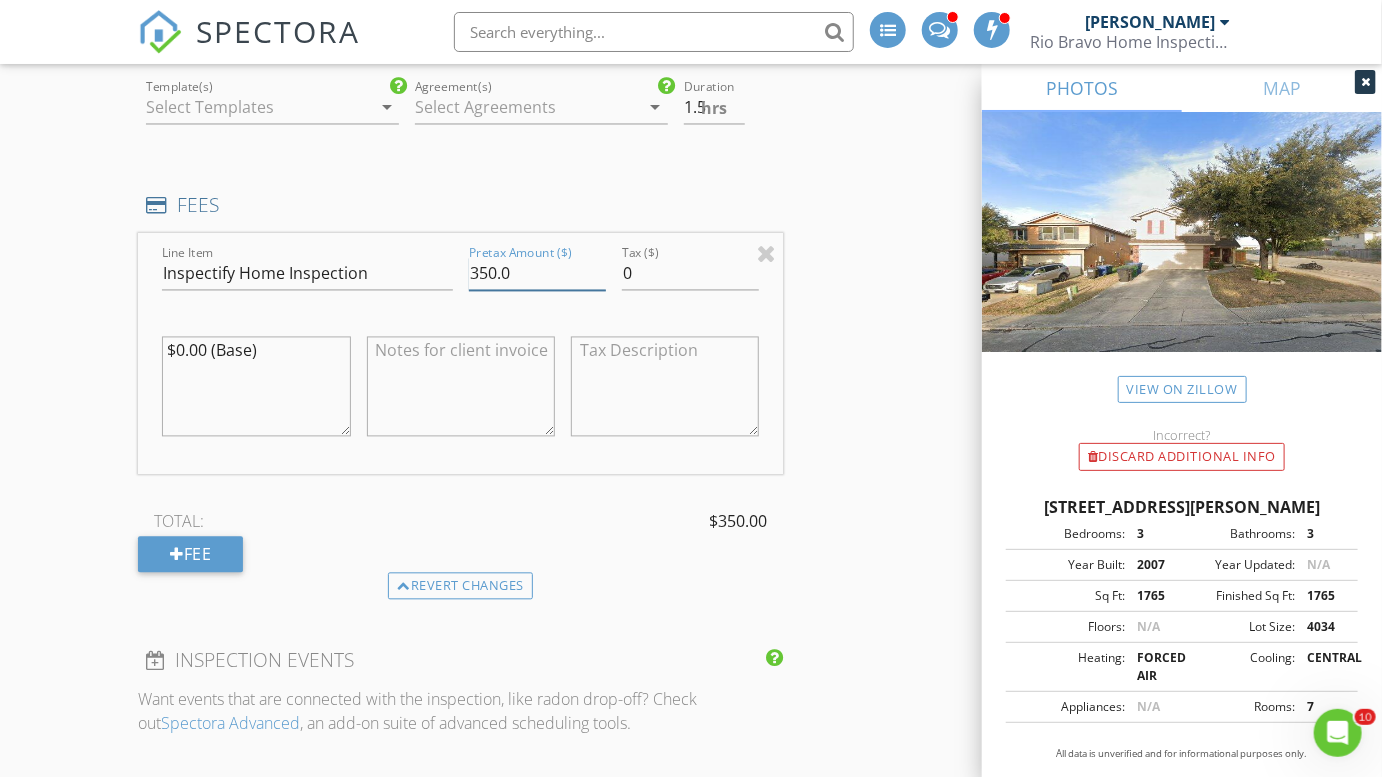 type on "350.0" 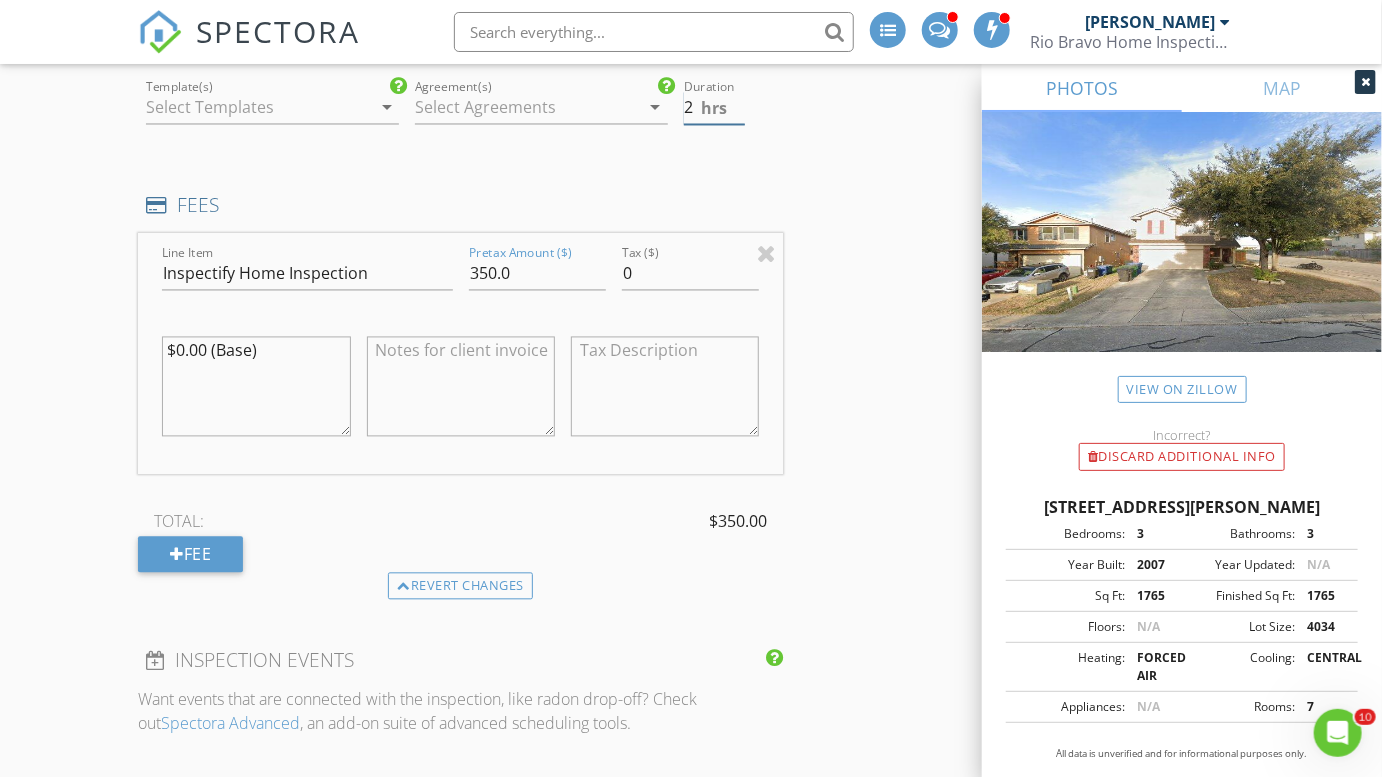 click on "2" at bounding box center (714, 108) 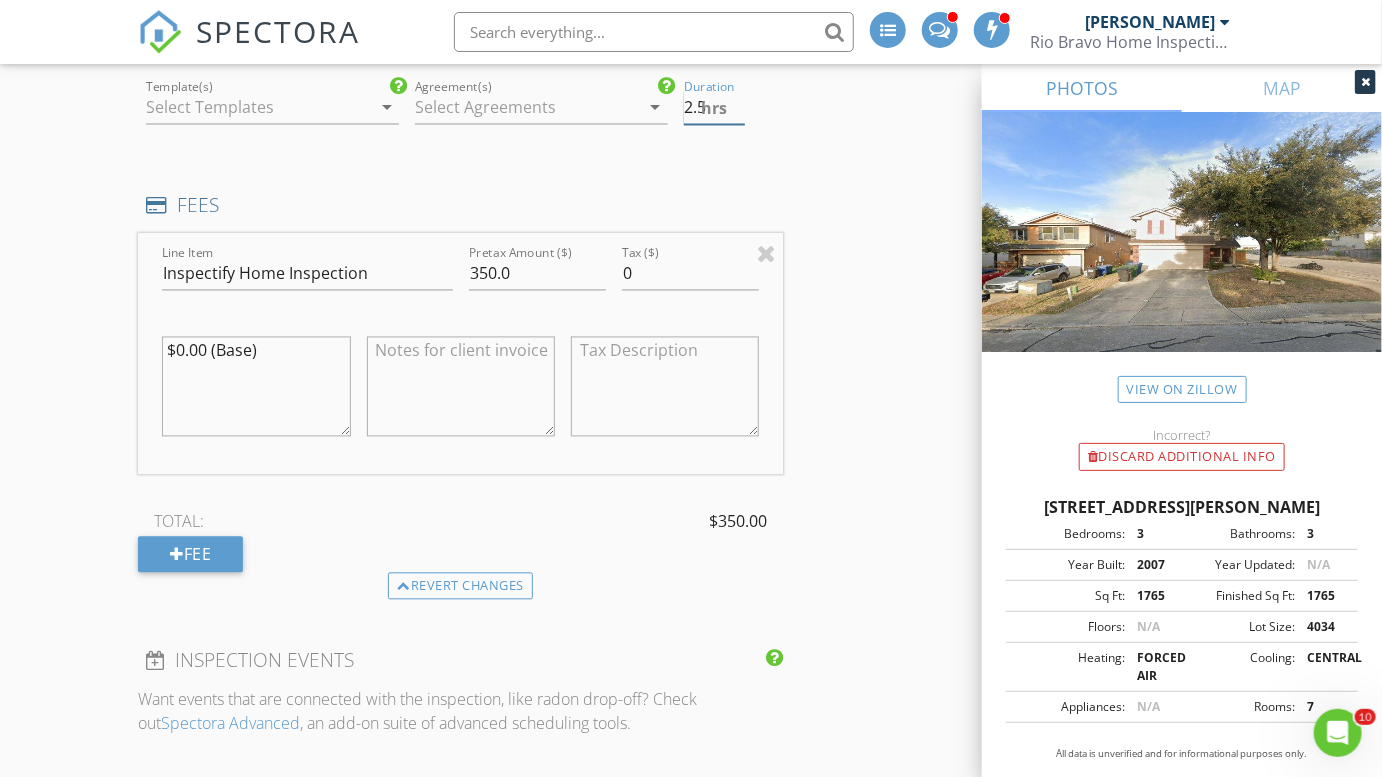 click on "2.5" at bounding box center [714, 108] 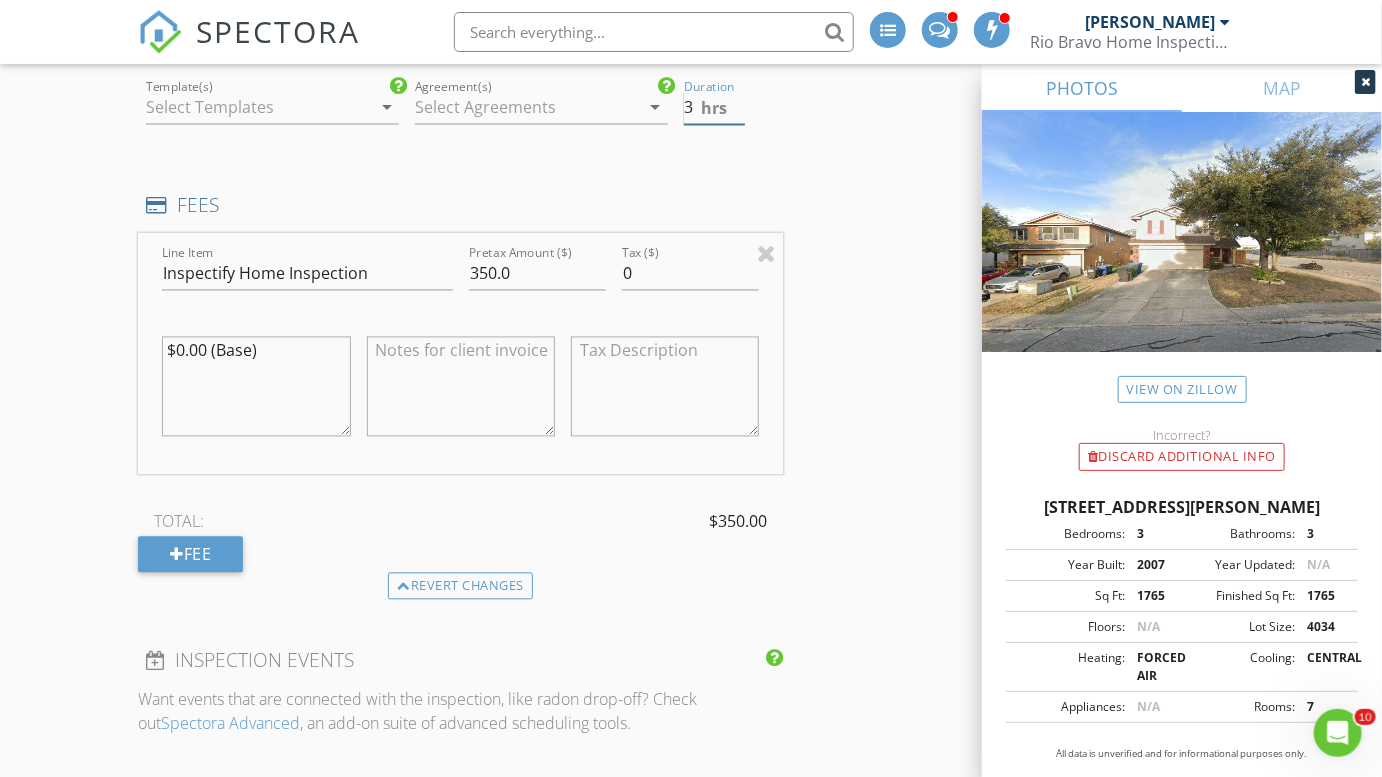 type on "3" 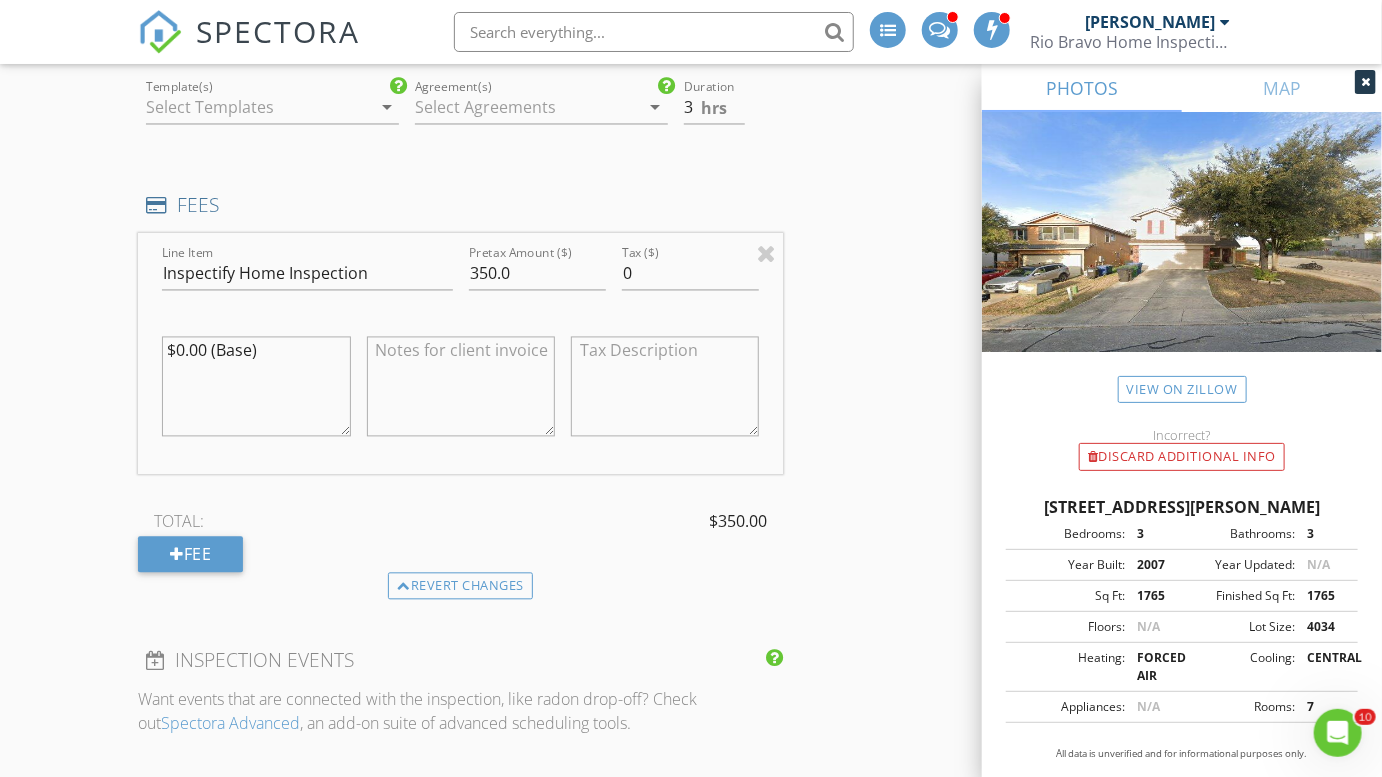 click on "INSPECTOR(S)
check_box_outline_blank   Charles Cole     check_box   Brad Test   PRIMARY   check_box_outline_blank   Clint Nelson     check_box_outline_blank   Eddie Gonzalez     Brad Test arrow_drop_down   check_box_outline_blank Brad Test specifically requested
Date/Time
07/11/2025 9:30 AM
Location
Address Search       Address 16002 Dominic Pl   Unit   City San Antonio   State TX   Zip 78247   County Bexar     Square Feet 1765   Year Built 2007   Foundation arrow_drop_down     Brad Test     27.9 miles     (39 minutes)
client
check_box Enable Client CC email for this inspection   Client Search     check_box_outline_blank Client is a Company/Organization     First Name   Last Name   Email   CC Email   Phone         Tags         Notes   Private Notes
ADD ADDITIONAL client
SERVICES" at bounding box center (460, 517) 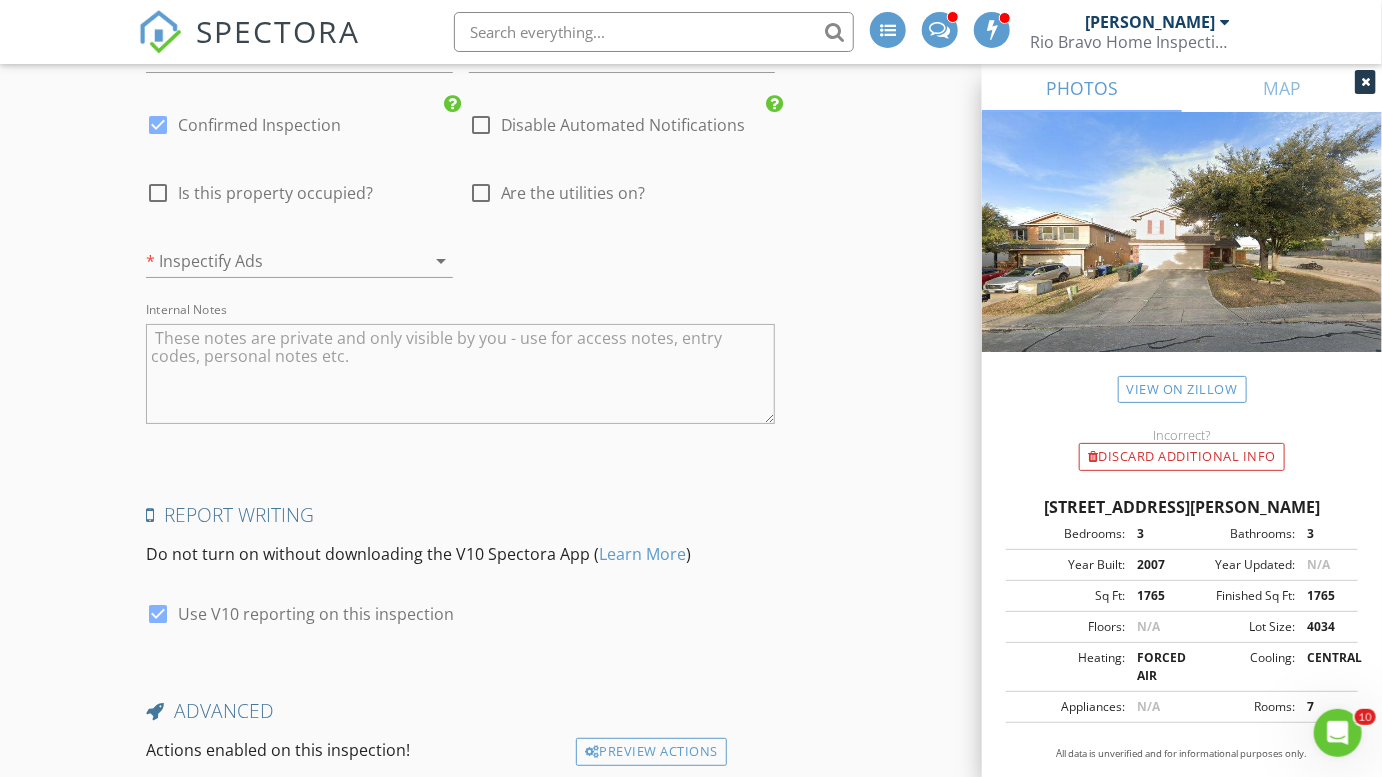 scroll, scrollTop: 3343, scrollLeft: 0, axis: vertical 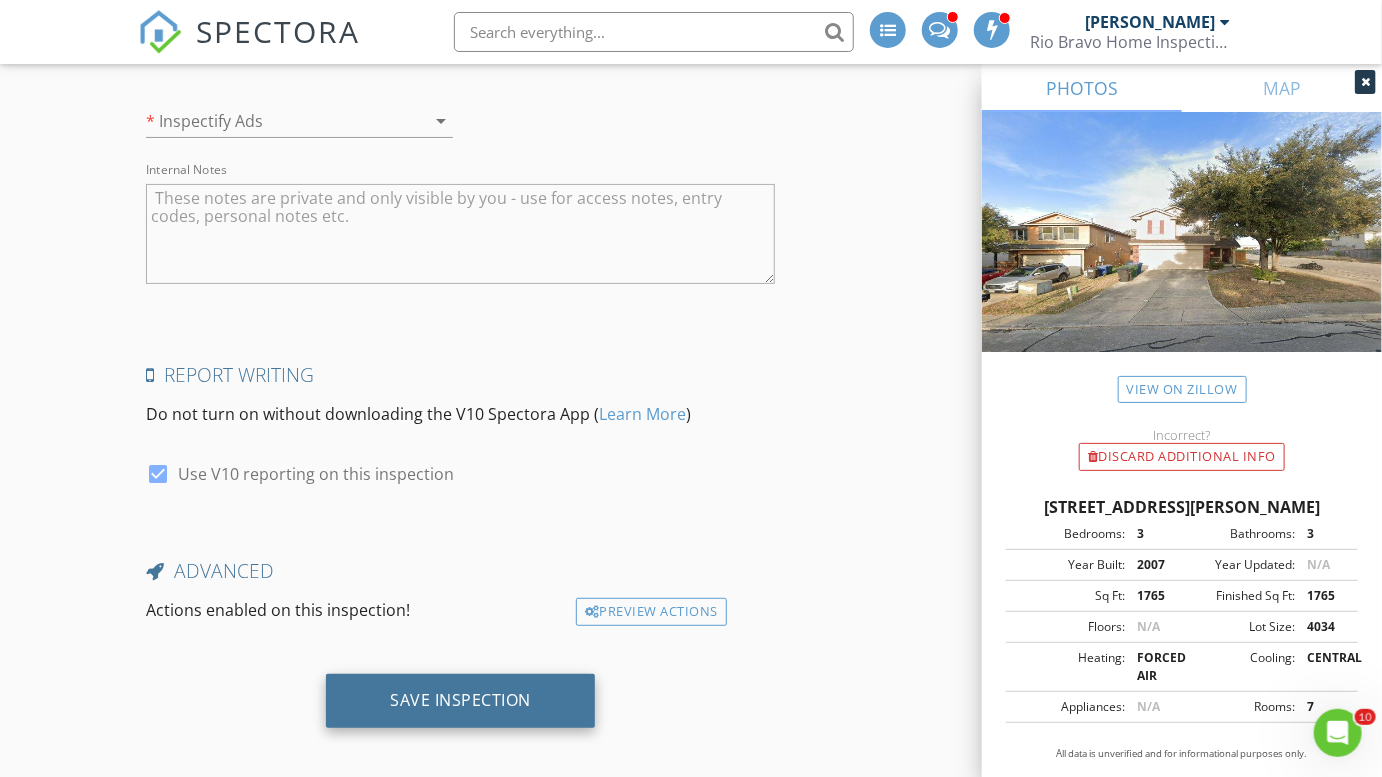 click on "Save Inspection" at bounding box center [460, 700] 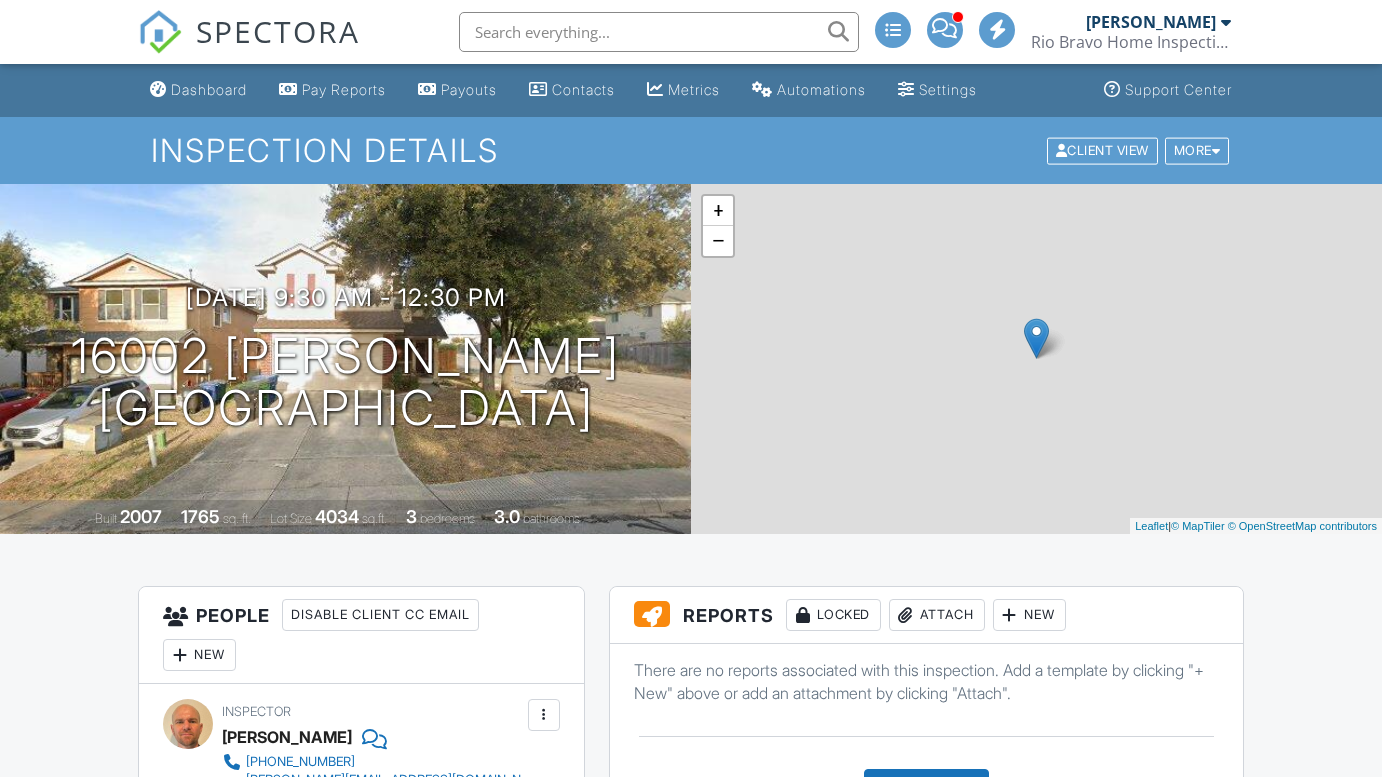 scroll, scrollTop: 1097, scrollLeft: 0, axis: vertical 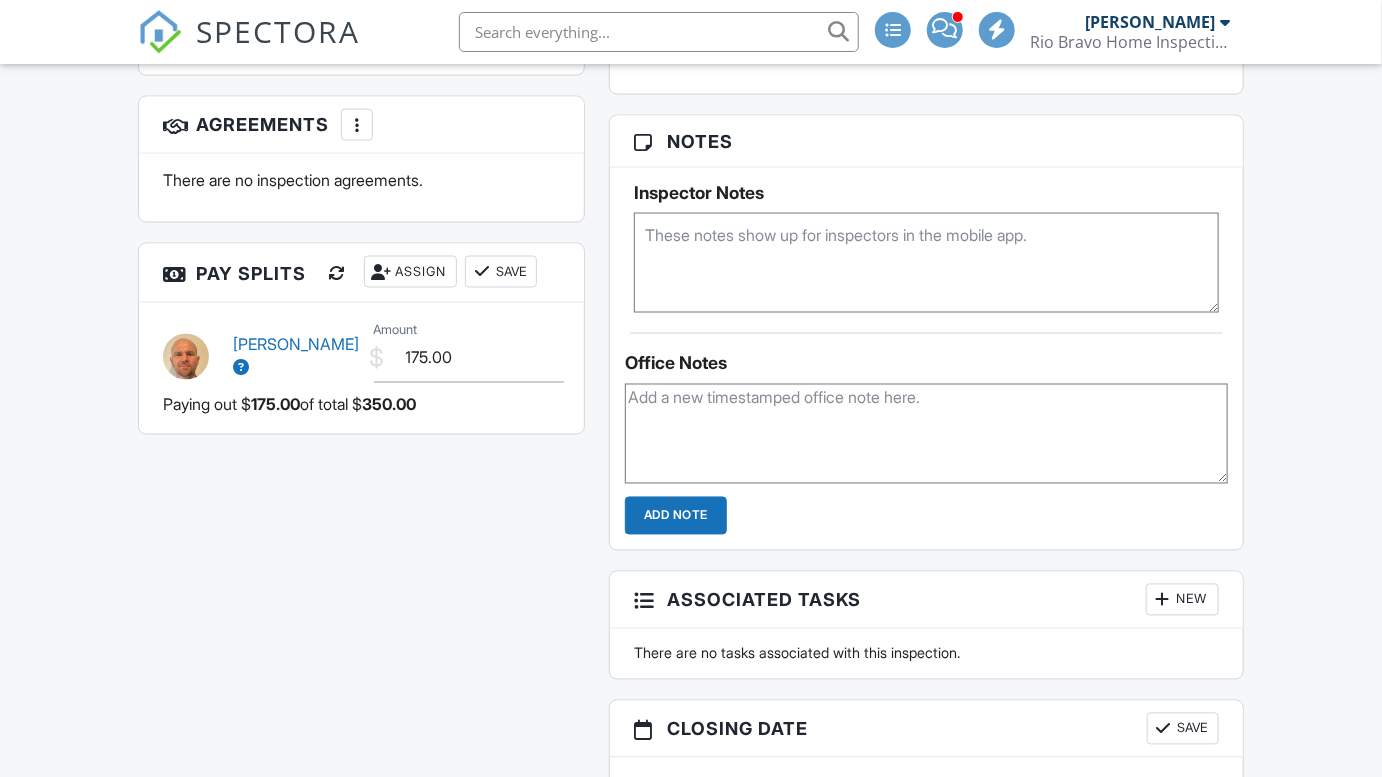 click at bounding box center [926, 263] 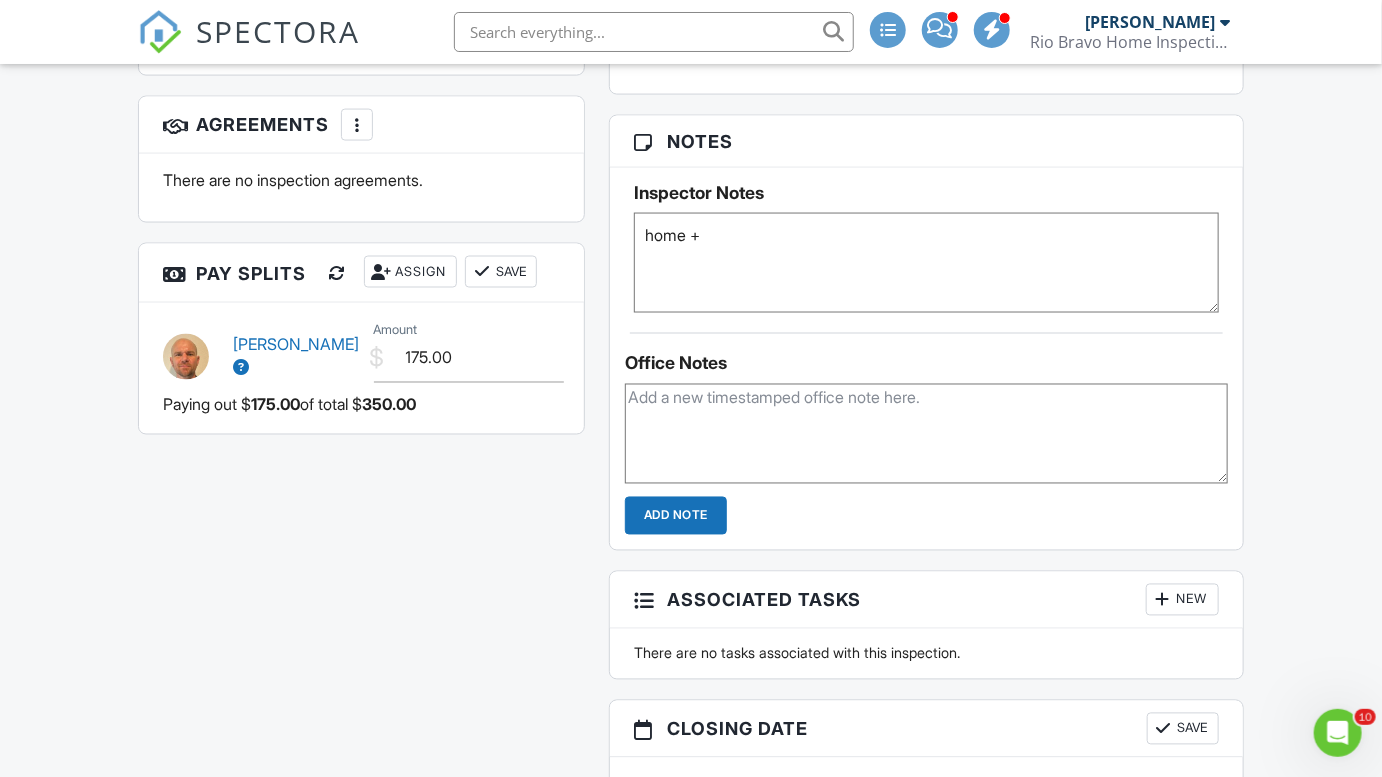 scroll, scrollTop: 0, scrollLeft: 0, axis: both 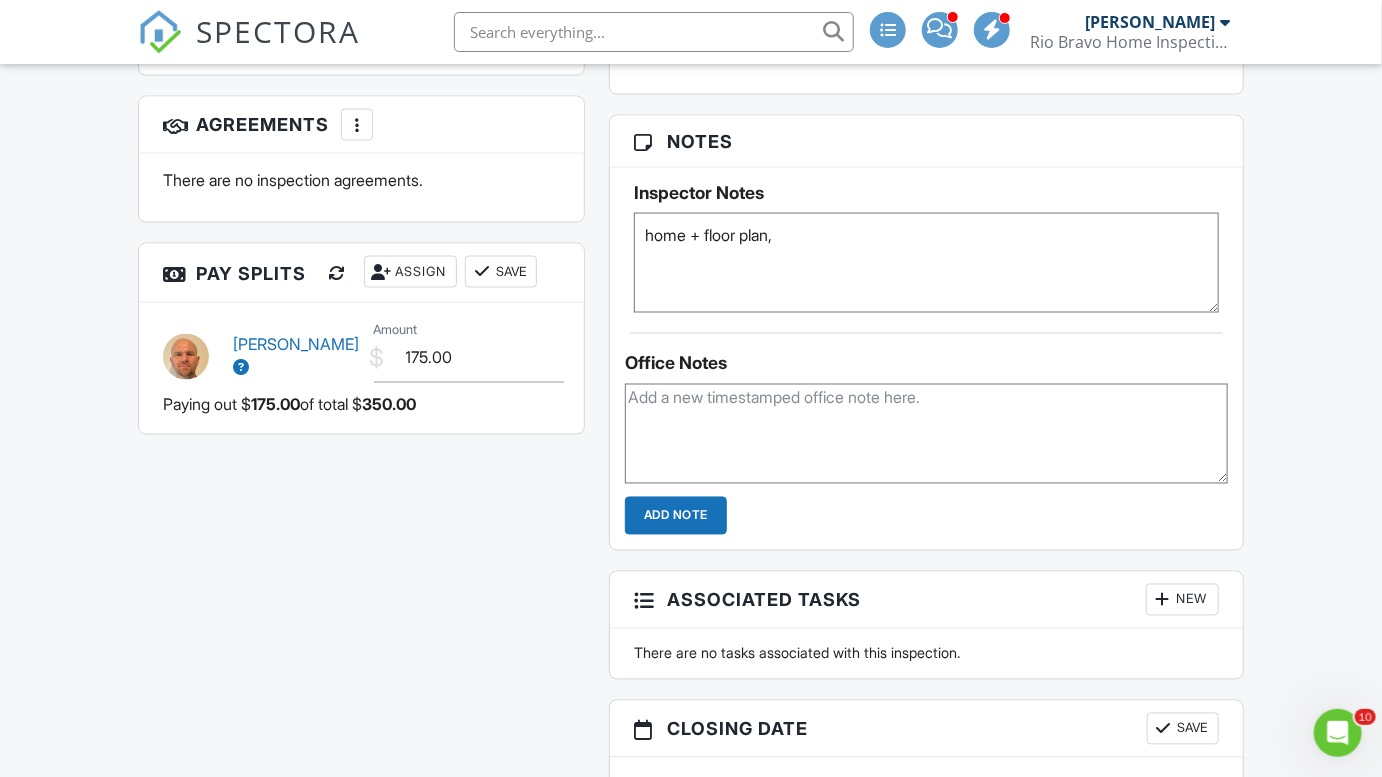 paste on "Meet Kayla Schapatone on-site. Phone number: (210) 708-5440" 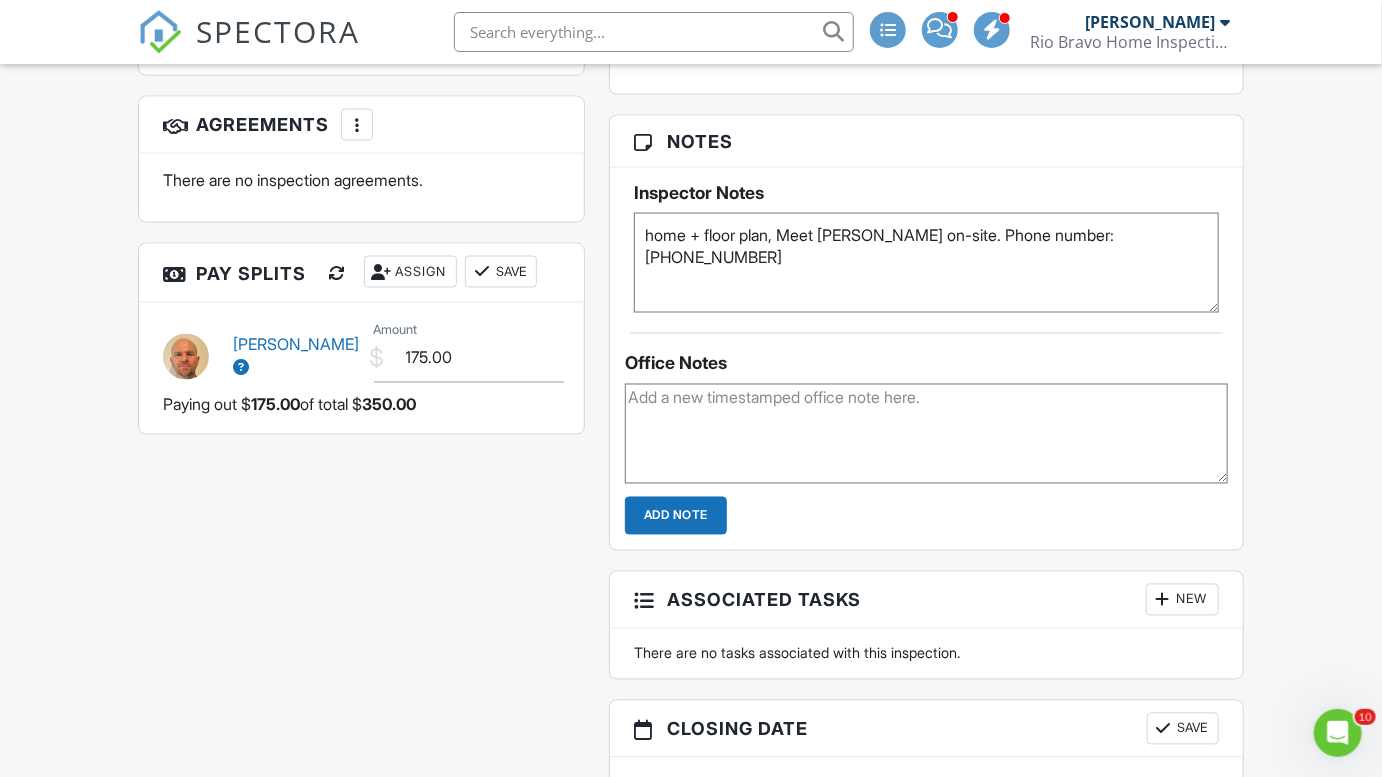 type on "home + floor plan, Meet Kayla Schapatone on-site. Phone number: (210) 708-5440" 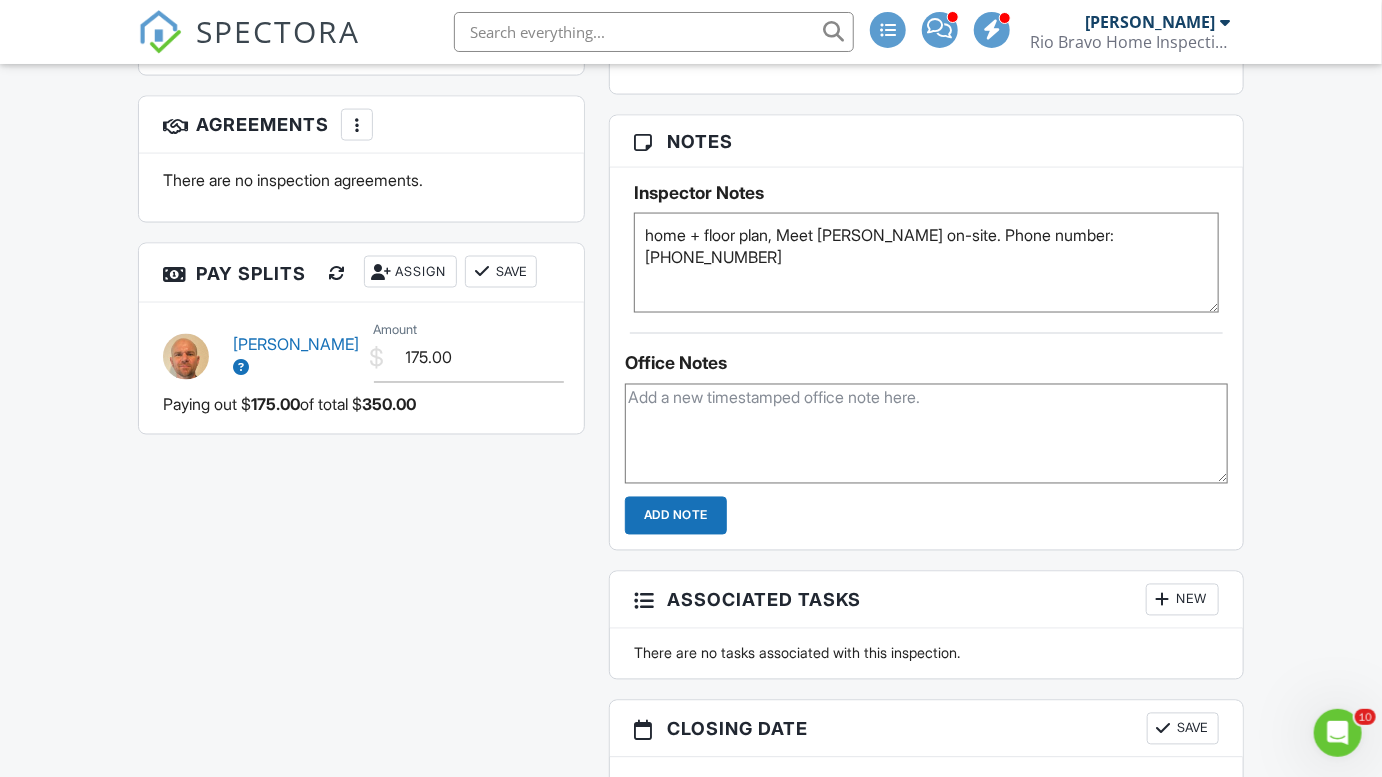 click on "All emails and texts are disabled for this inspection!
All emails and texts have been disabled for this inspection. This may have happened due to someone manually disabling them or this inspection being unconfirmed when it was scheduled. To re-enable emails and texts for this inspection, click the button below.
Turn on emails and texts
Reports
Locked
Attach
New
There are no reports associated with this inspection. Add a template by clicking "+ New" above or add an attachment by clicking "Attach".
Publish All
Checking report completion
Additional Documents
New
There are no attachments to this inspection.
Internal
Order ID
7914
Referral source
Is this property occu...
Are the utilities on?
▼ Yes No
Yes
No
Inspectify Ads
Disable All Notifications
▼ WELCOME25 - $25.00 off - Agent DIscount Code" at bounding box center (691, 156) 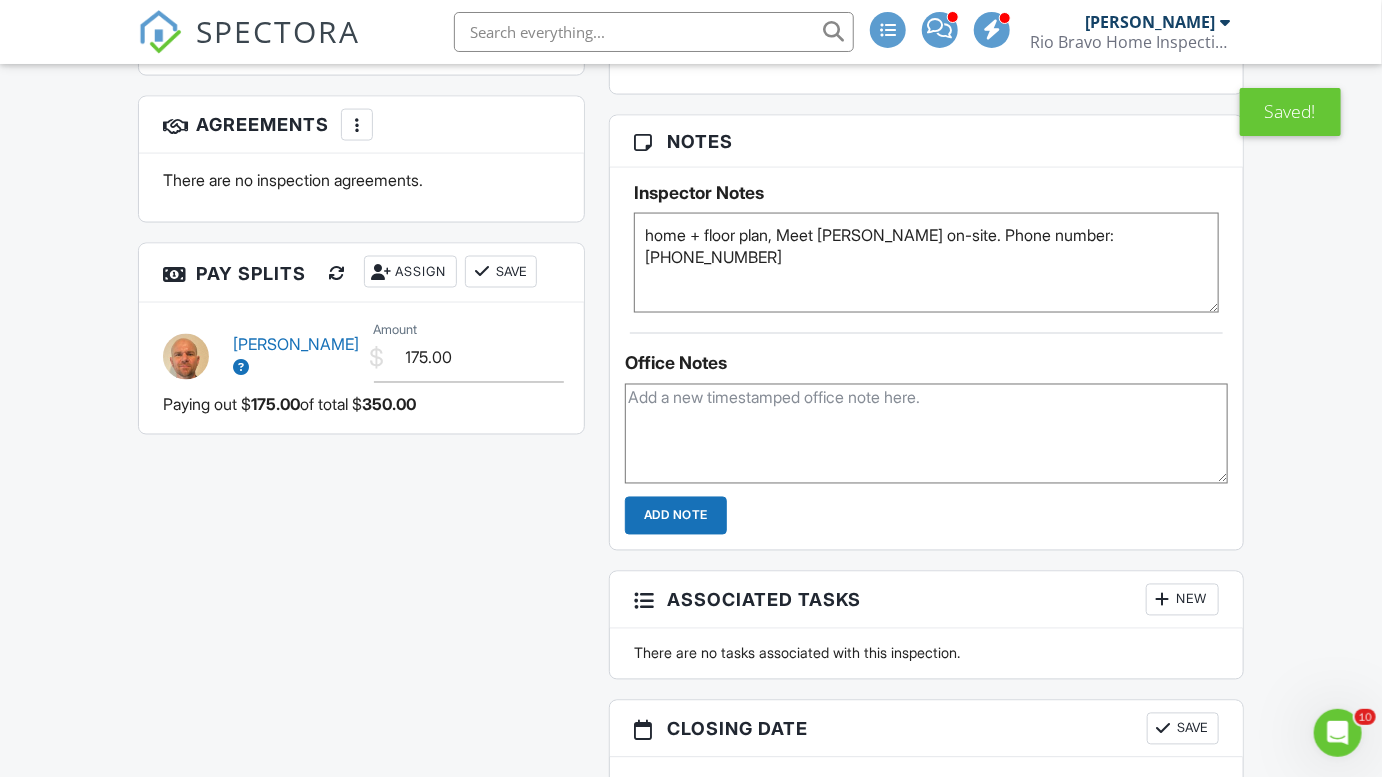 click on "SPECTORA" at bounding box center (249, 48) 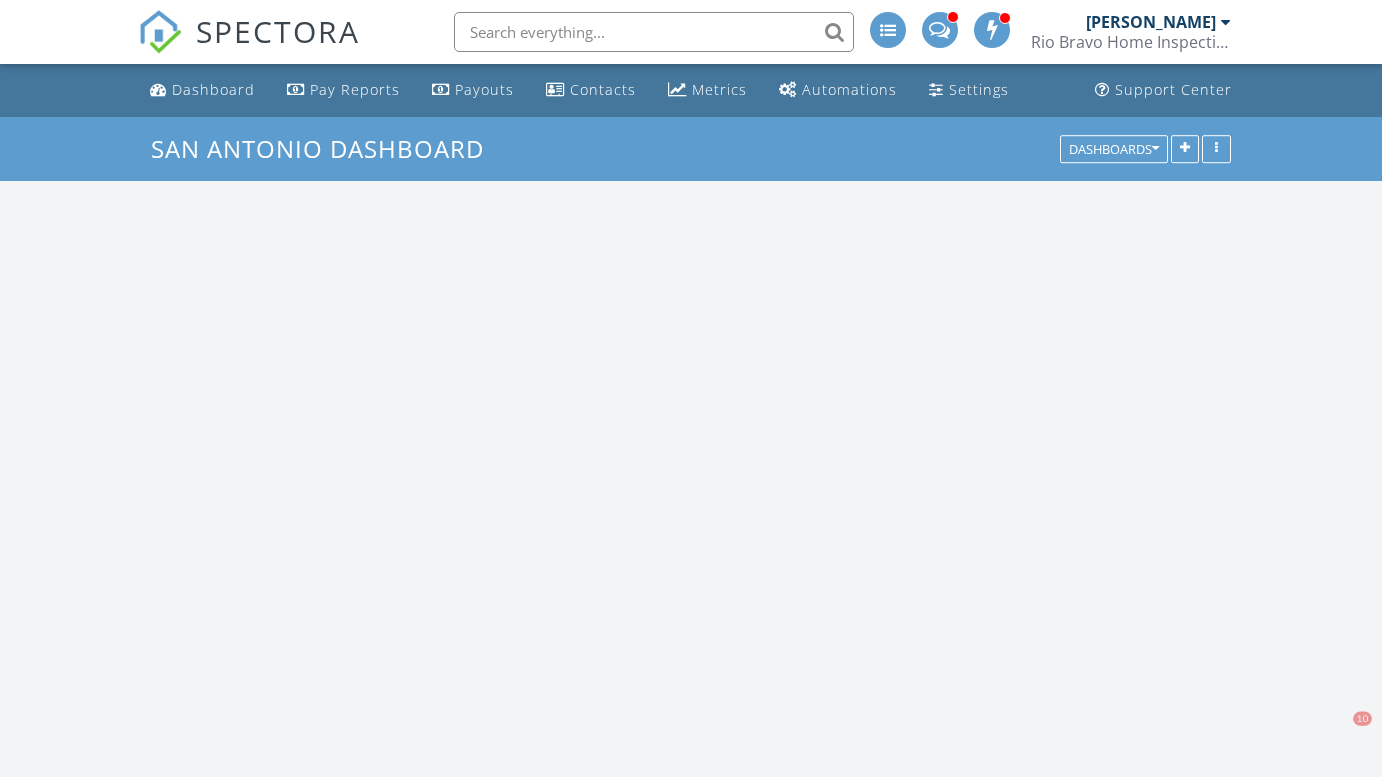 scroll, scrollTop: 0, scrollLeft: 0, axis: both 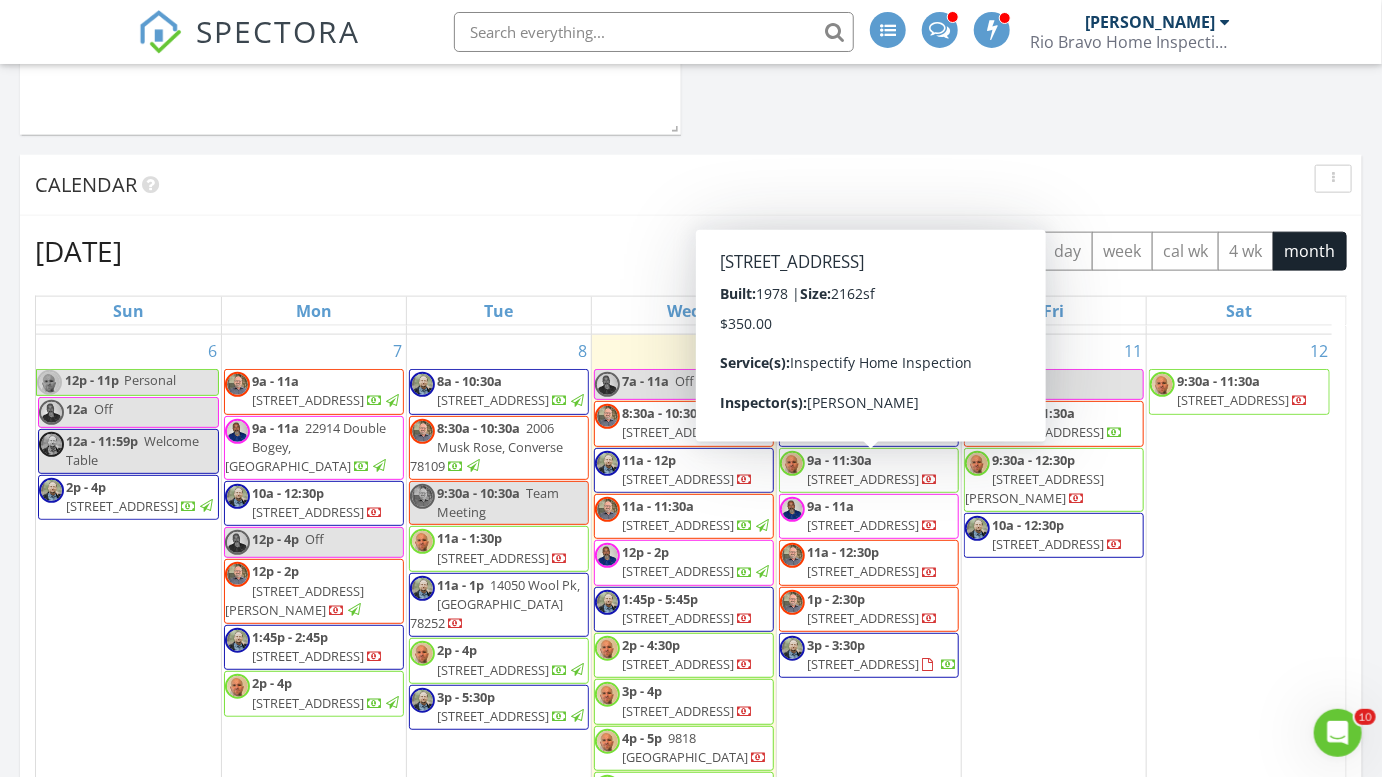 click on "11
12a
Off
8:30a - 11:30a
[STREET_ADDRESS]
9:30a - 12:30p
[STREET_ADDRESS][PERSON_NAME]
10a - 12:30p
[STREET_ADDRESS]" at bounding box center (1054, 600) 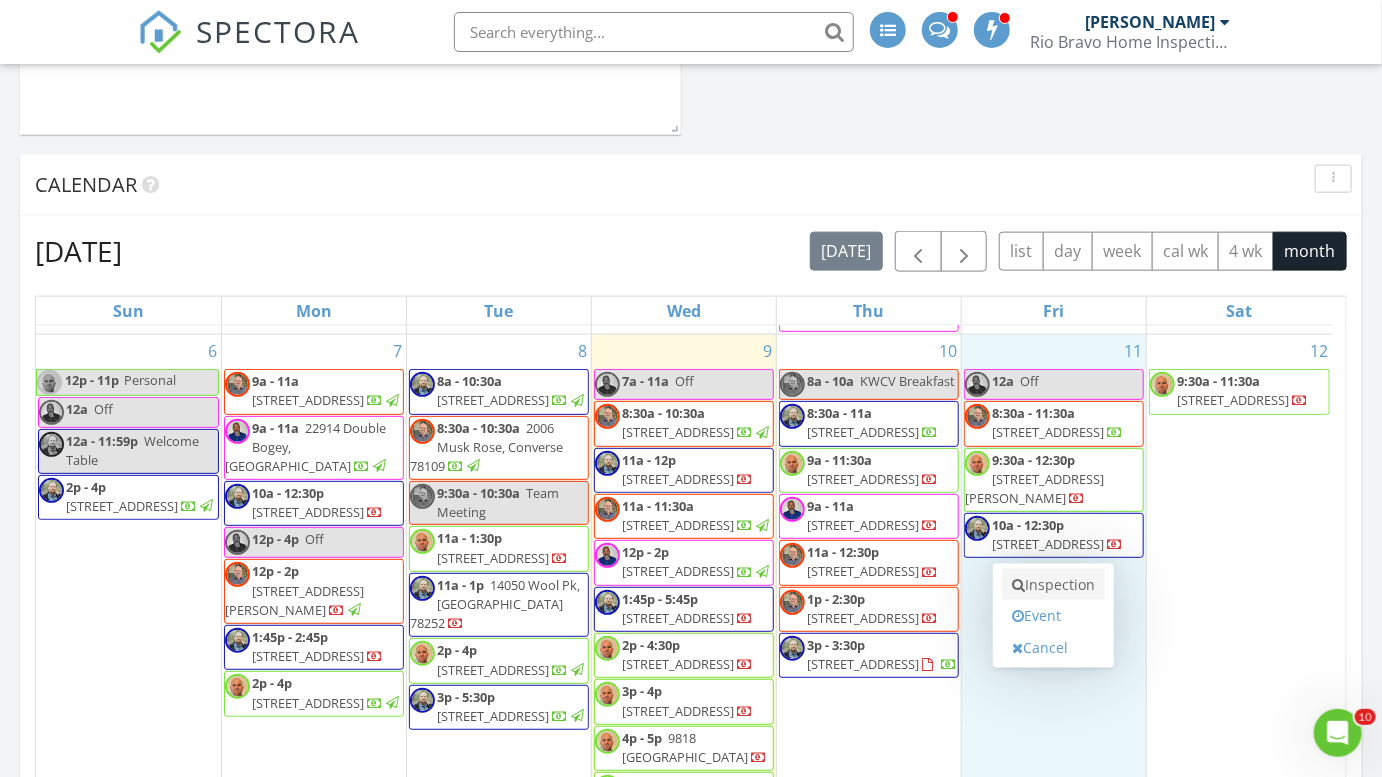 click on "Inspection" at bounding box center [1053, 585] 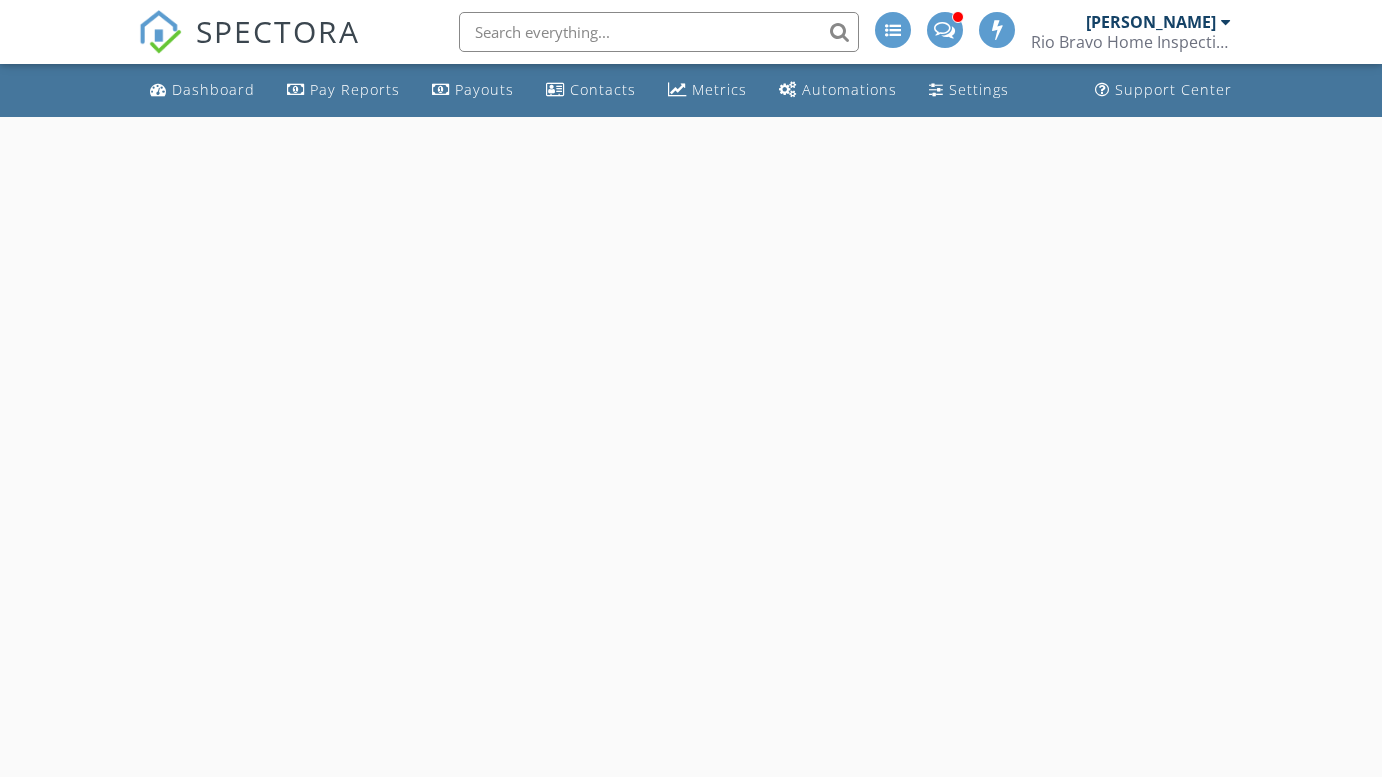 scroll, scrollTop: 0, scrollLeft: 0, axis: both 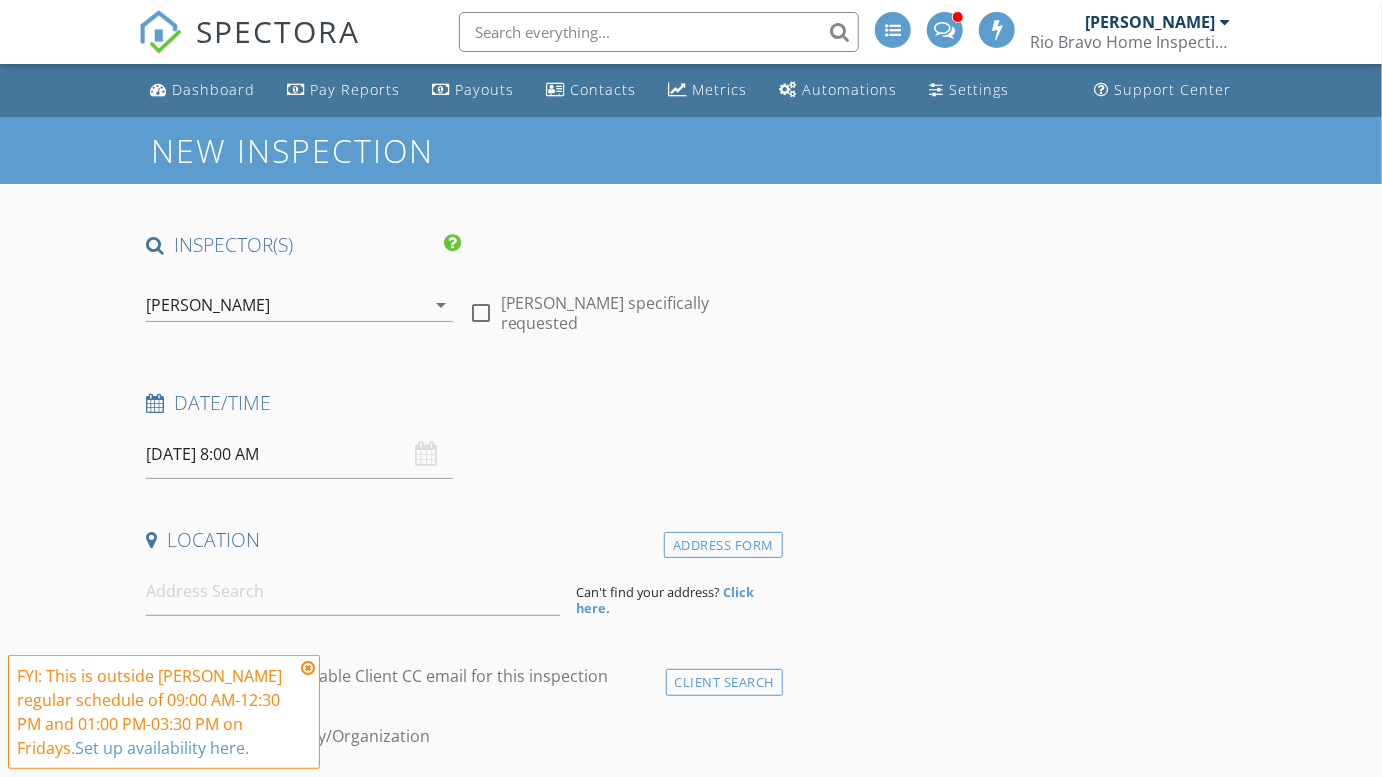 click on "[PERSON_NAME] arrow_drop_down" at bounding box center [299, 305] 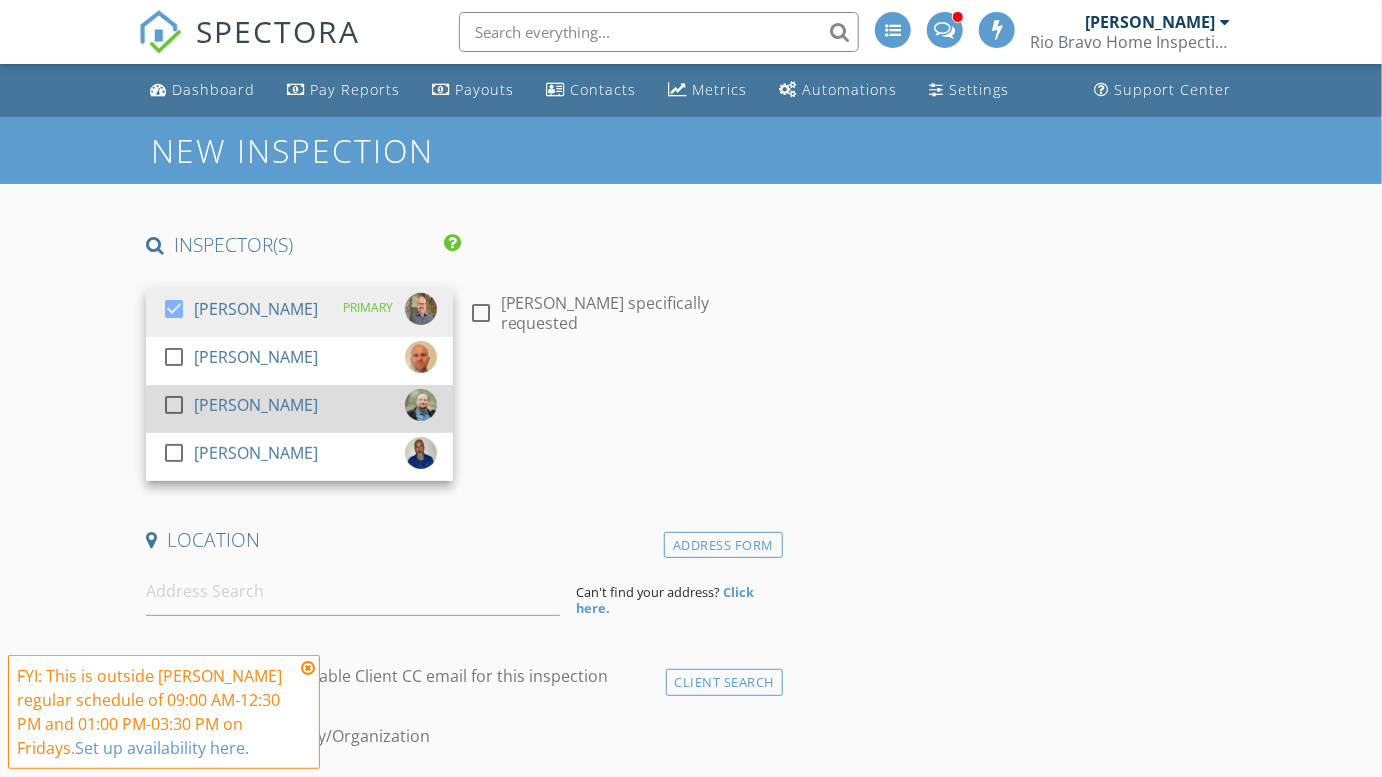 click on "[PERSON_NAME]" at bounding box center [256, 405] 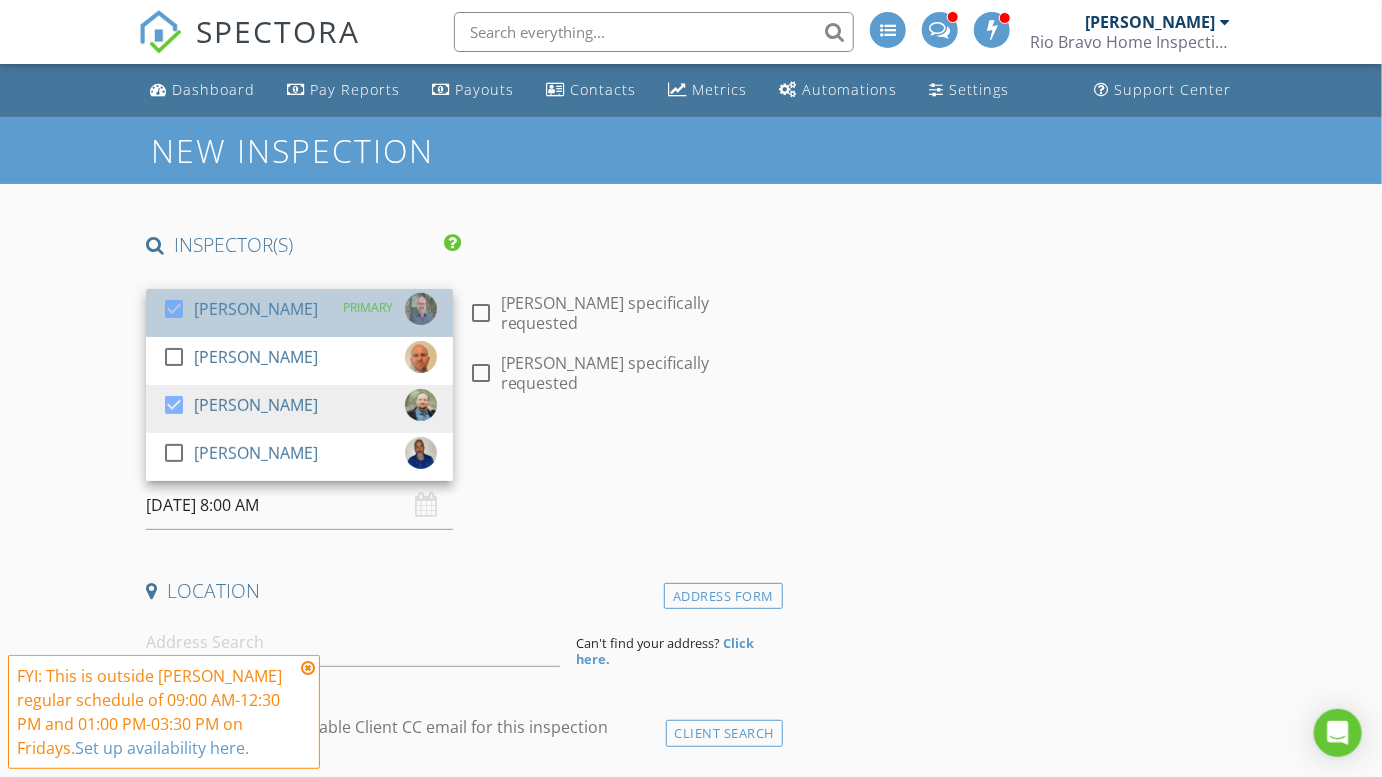 click on "check_box" at bounding box center (178, 309) 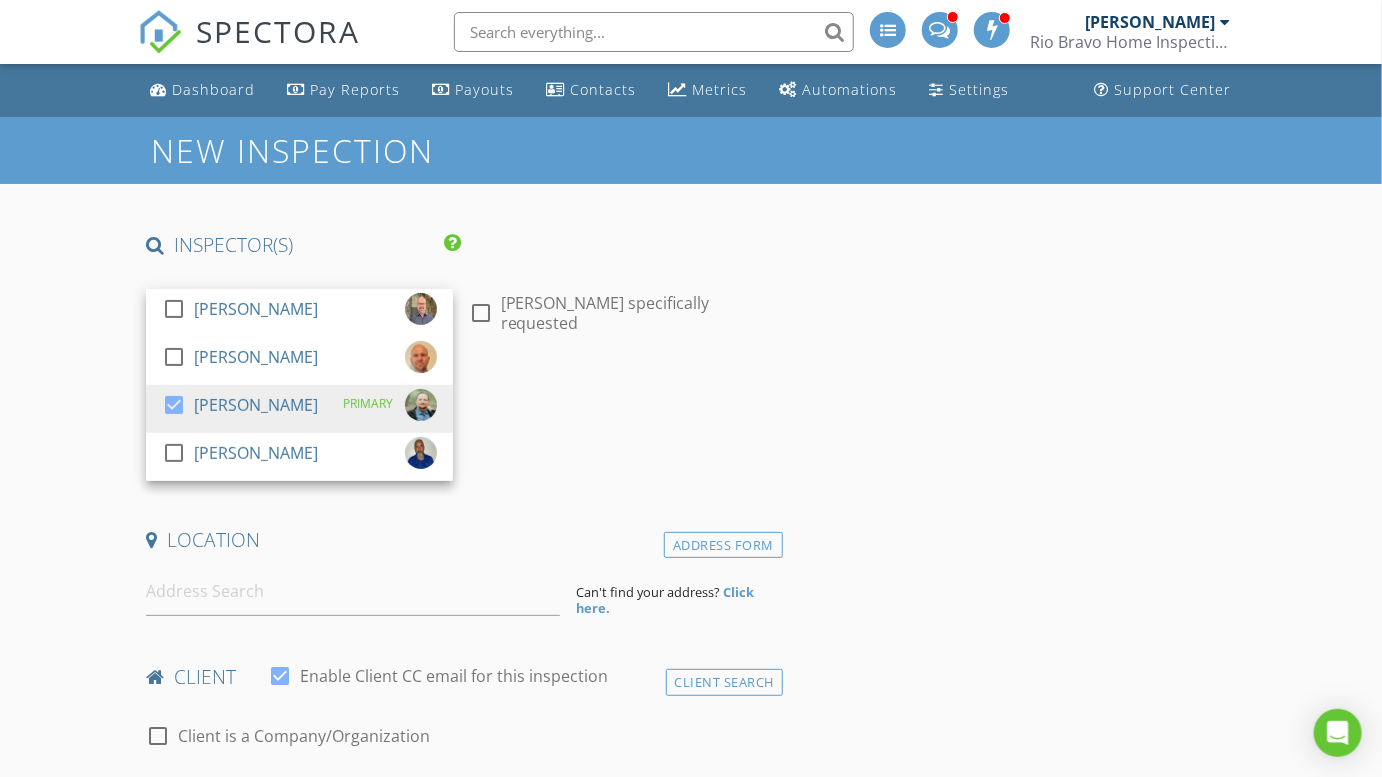 click on "New Inspection
INSPECTOR(S)
check_box_outline_blank   Charles Cole     check_box_outline_blank   Brad Test     check_box   Clint Nelson   PRIMARY   check_box_outline_blank   Eddie Gonzalez     Clint Nelson arrow_drop_down   check_box_outline_blank Clint Nelson specifically requested
Date/Time
07/11/2025 8:00 AM
Location
Address Form       Can't find your address?   Click here.
client
check_box Enable Client CC email for this inspection   Client Search     check_box_outline_blank Client is a Company/Organization     First Name   Last Name   Email   CC Email   Phone         Tags         Notes   Private Notes
ADD ADDITIONAL client
SERVICES
check_box_outline_blank   Residential Inspection   check_box_outline_blank   Residential Inspection - New Build" at bounding box center (691, 1811) 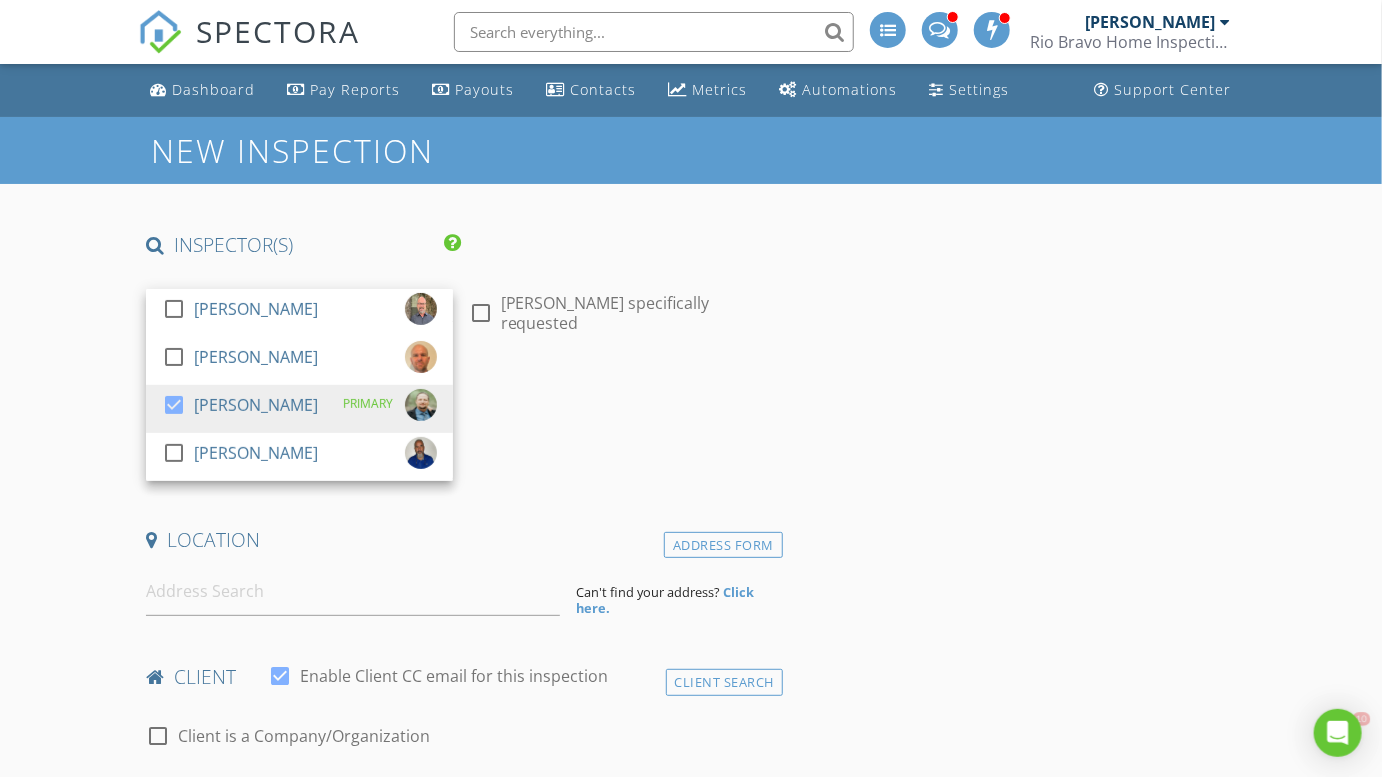 scroll, scrollTop: 0, scrollLeft: 0, axis: both 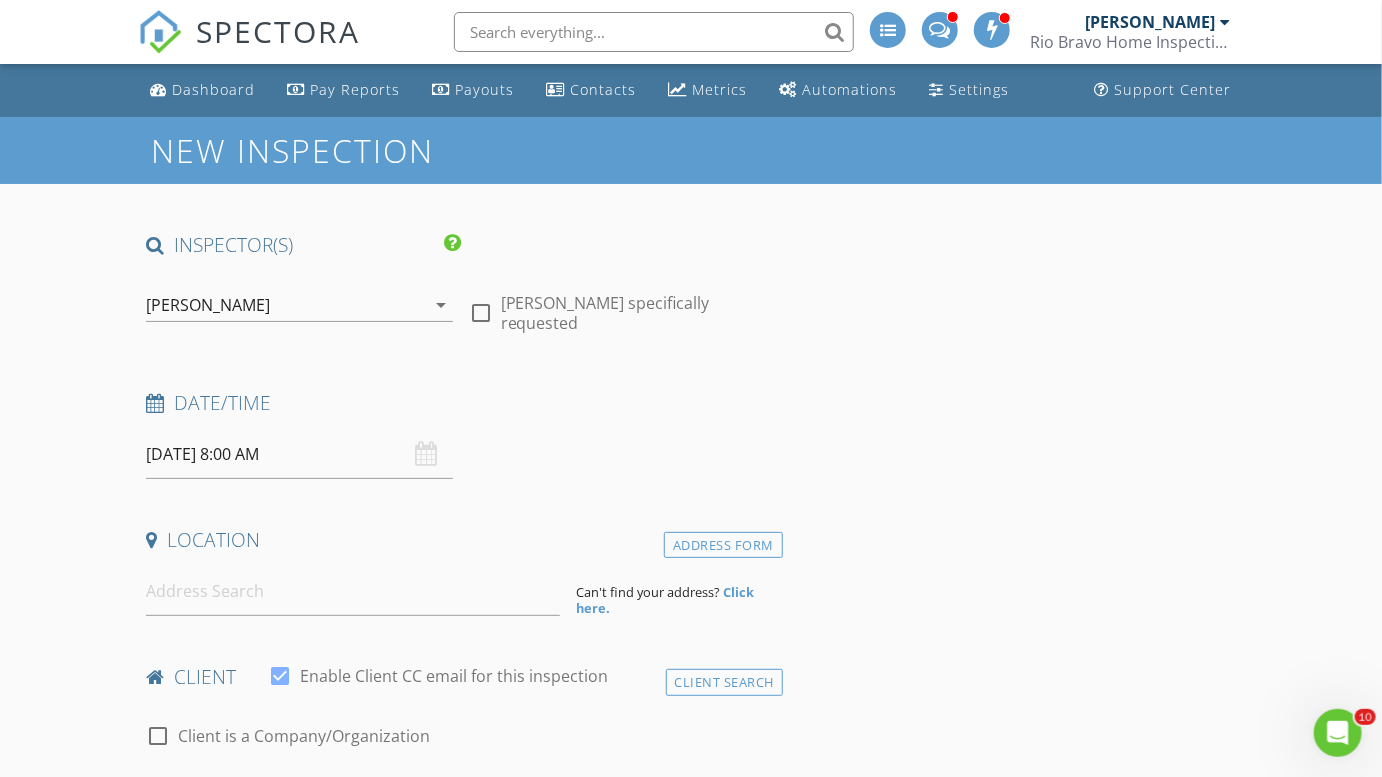 click on "07/11/2025 8:00 AM" at bounding box center [299, 454] 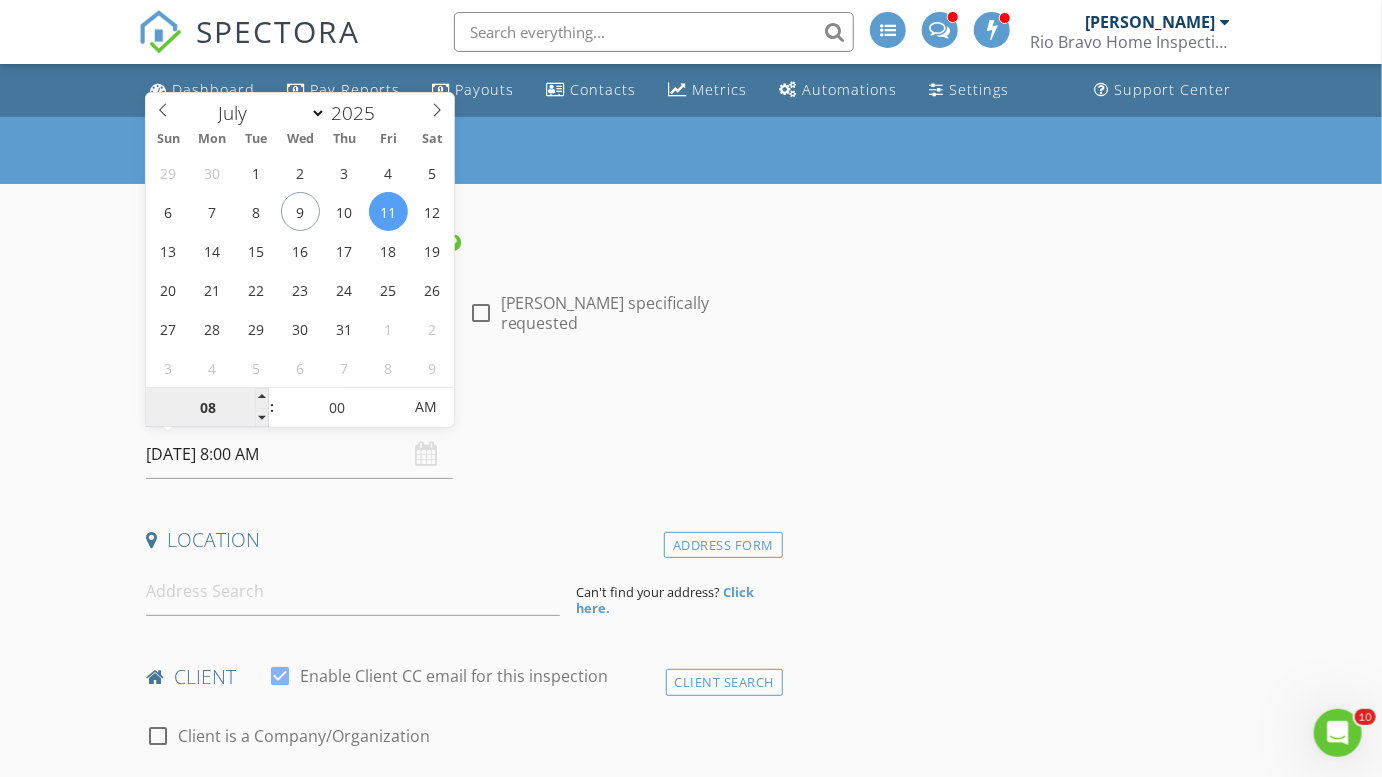 click on "08" at bounding box center (207, 408) 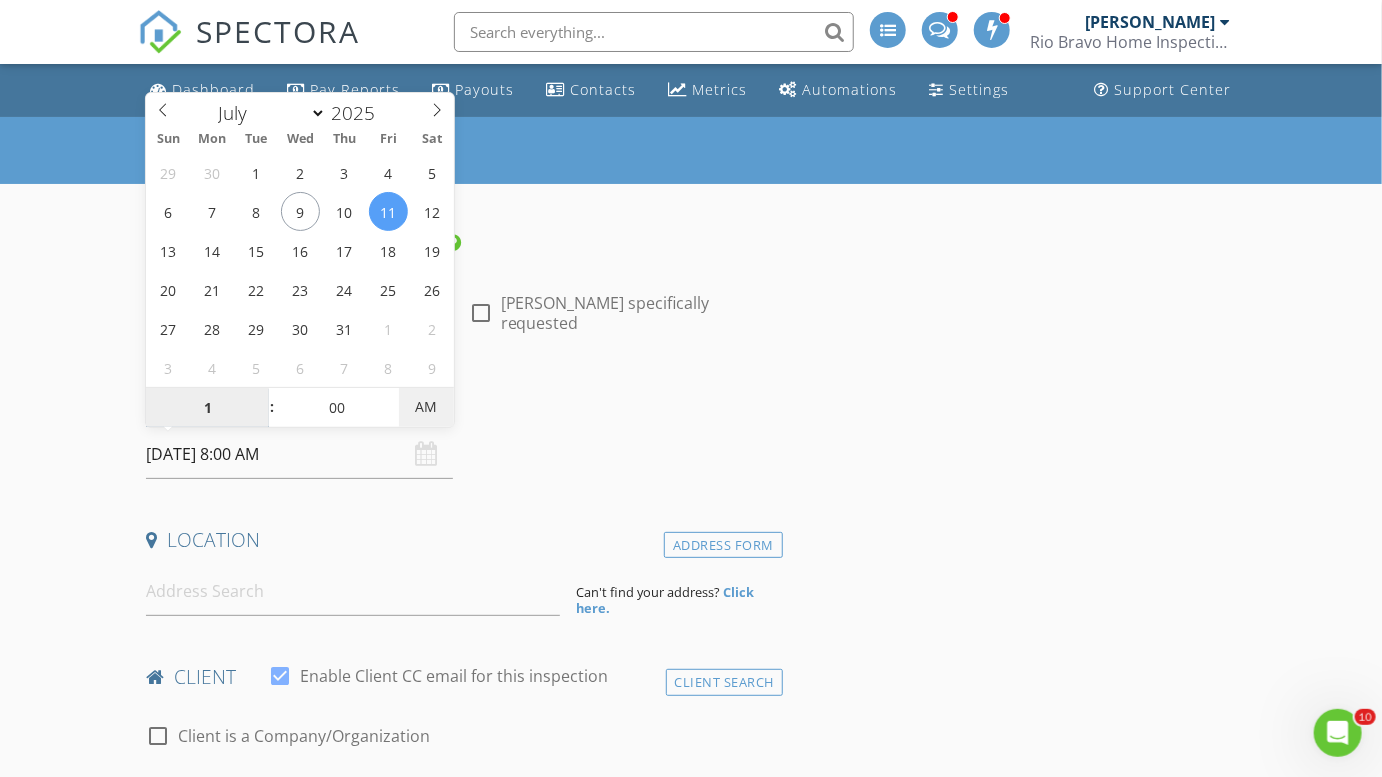 type on "01" 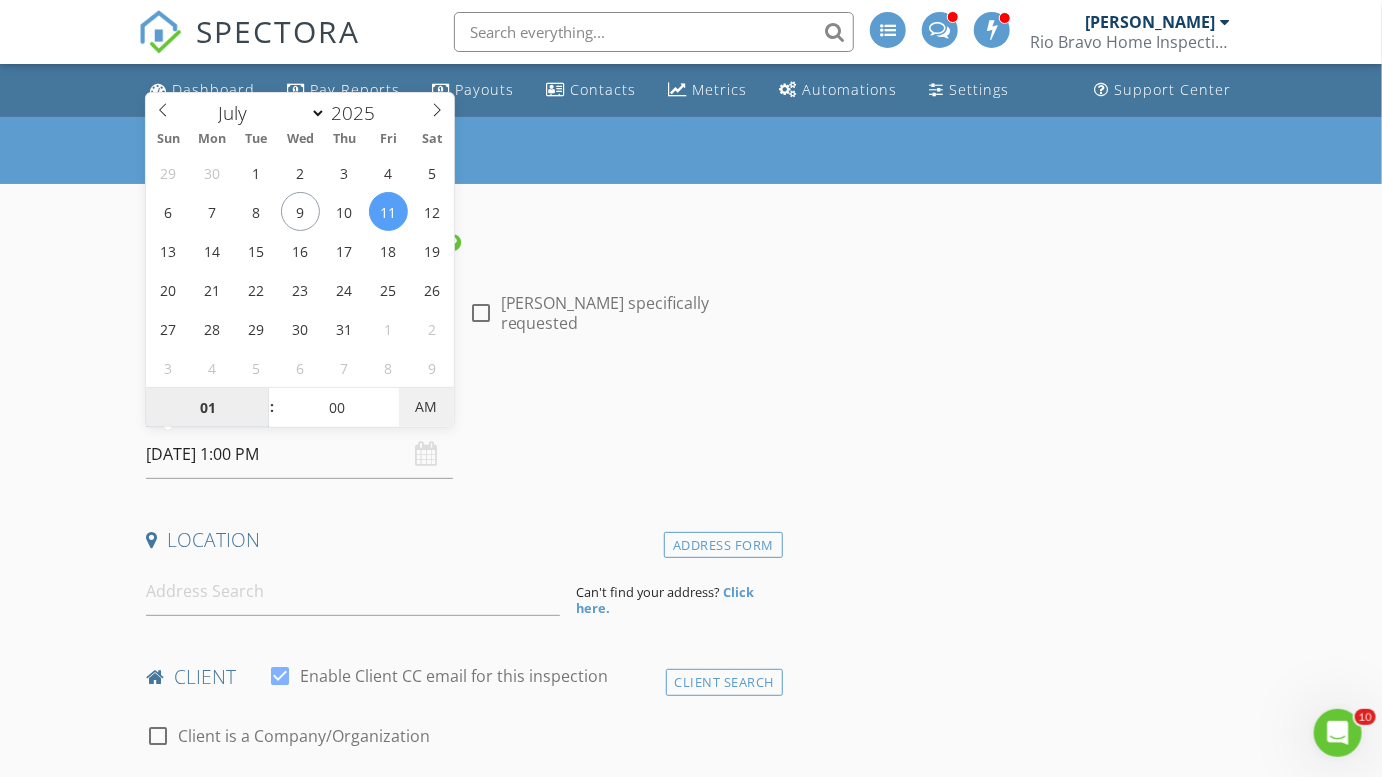 click on "AM" at bounding box center [426, 407] 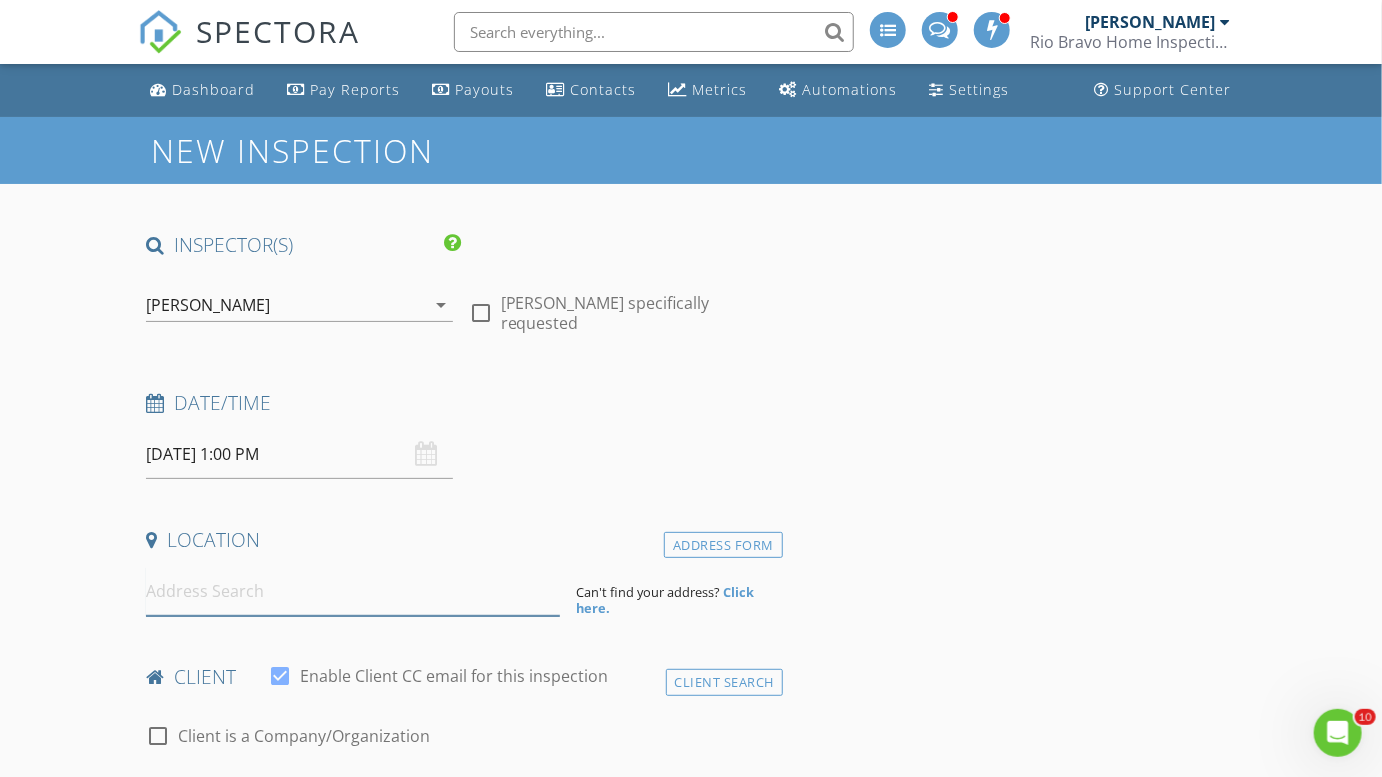 click at bounding box center (353, 591) 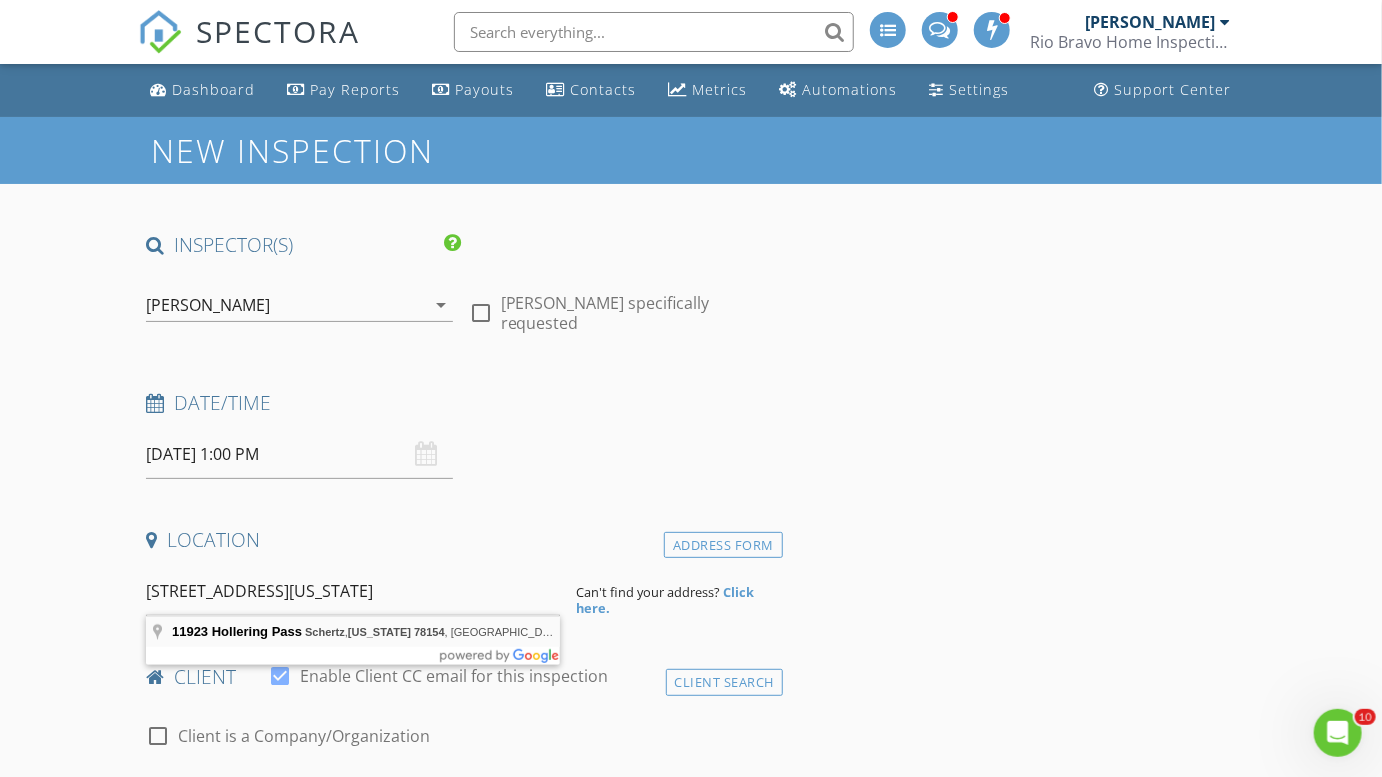 type on "11923 Hollering Pass, Schertz, Texas 78154, USA" 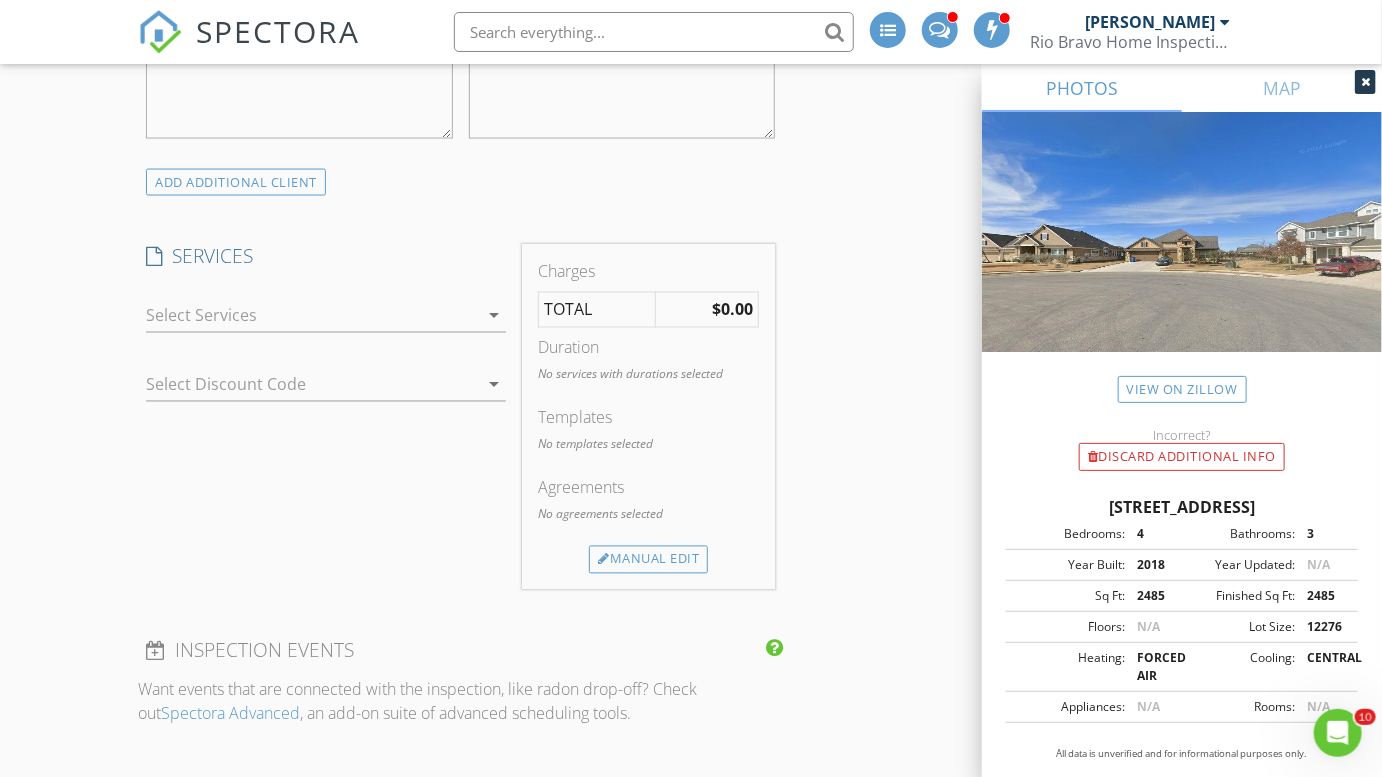 scroll, scrollTop: 1373, scrollLeft: 0, axis: vertical 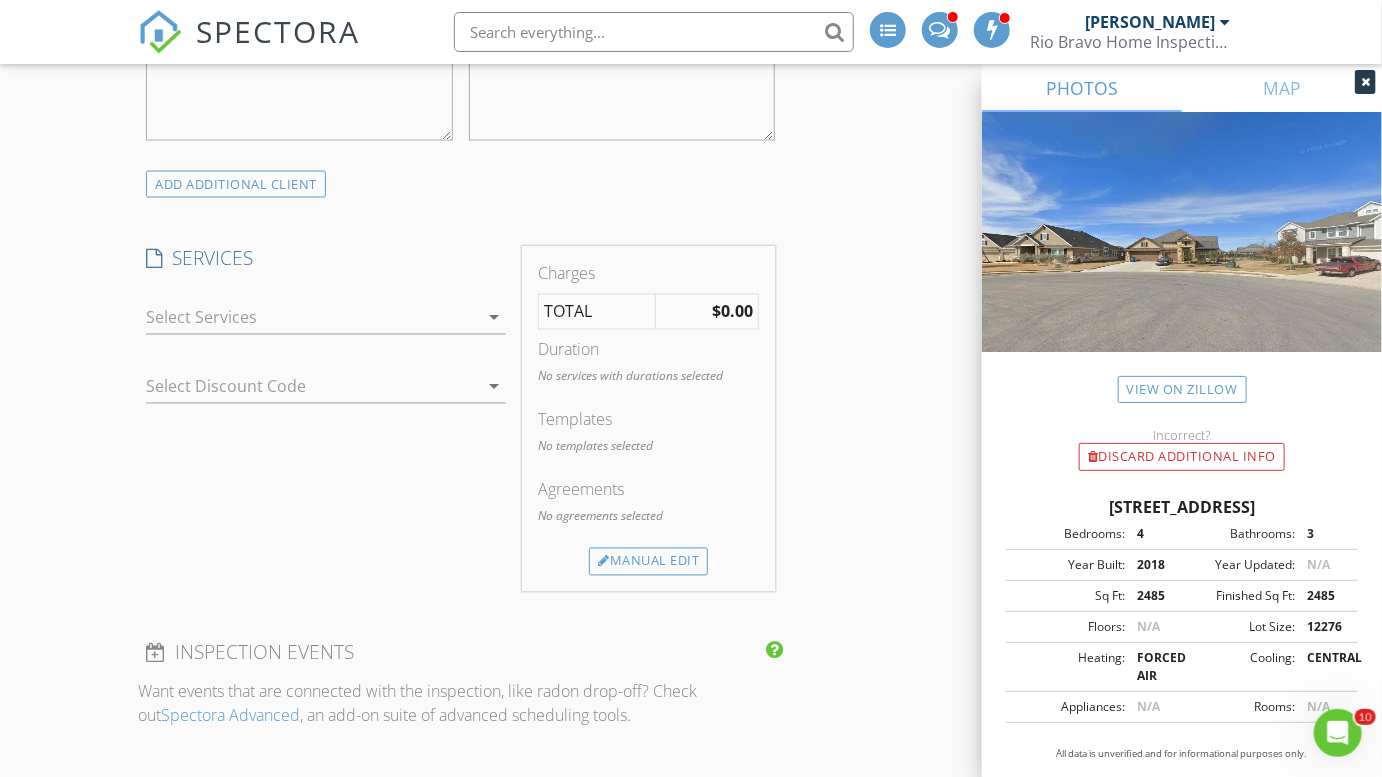 click at bounding box center [312, 318] 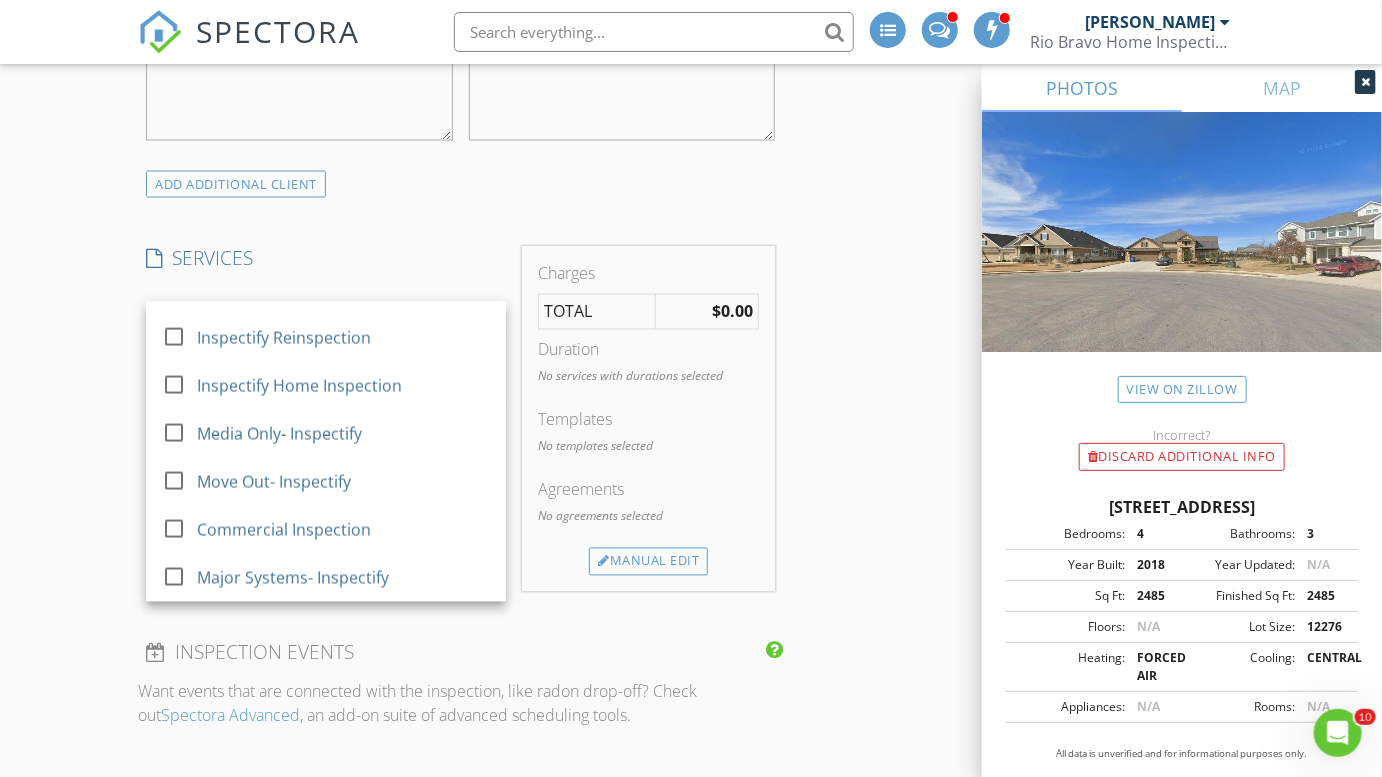 scroll, scrollTop: 1424, scrollLeft: 0, axis: vertical 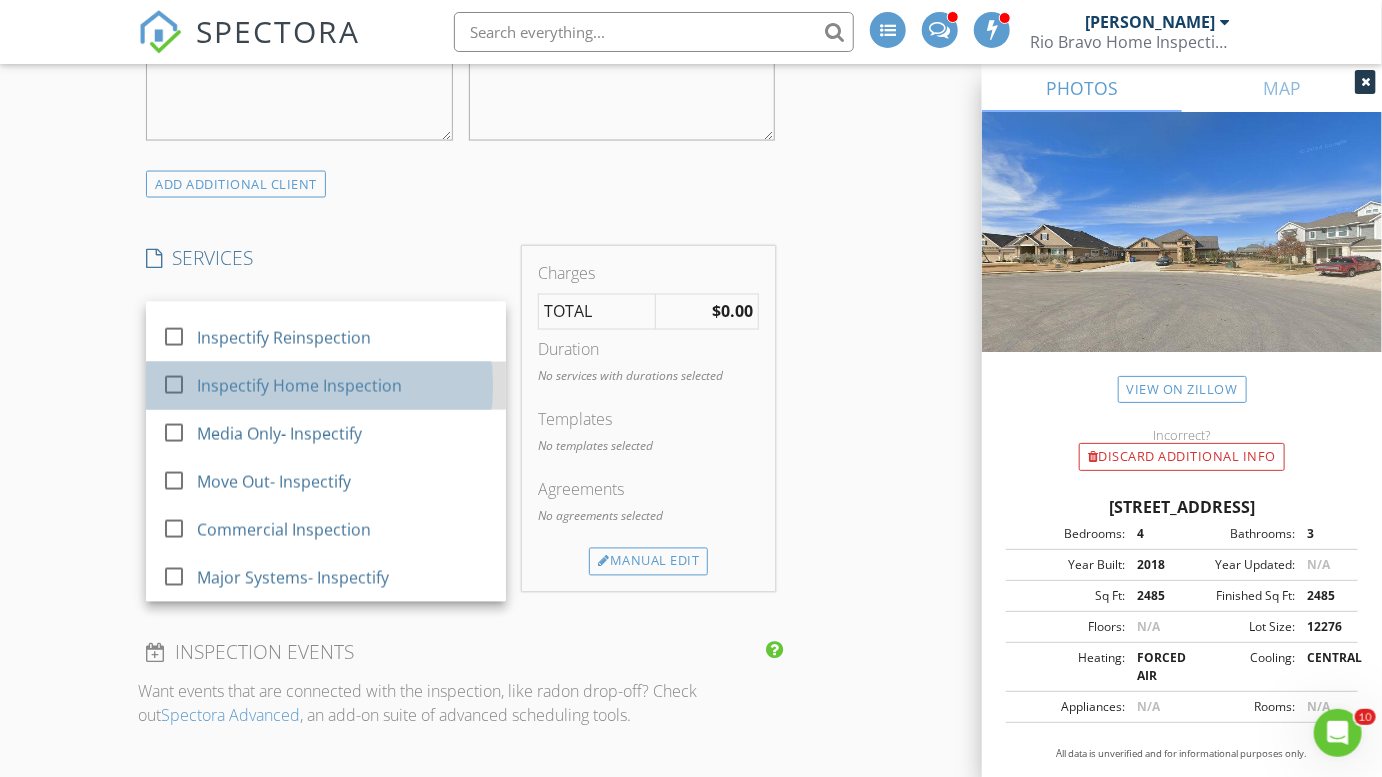 click on "Inspectify Home Inspection" at bounding box center (300, 386) 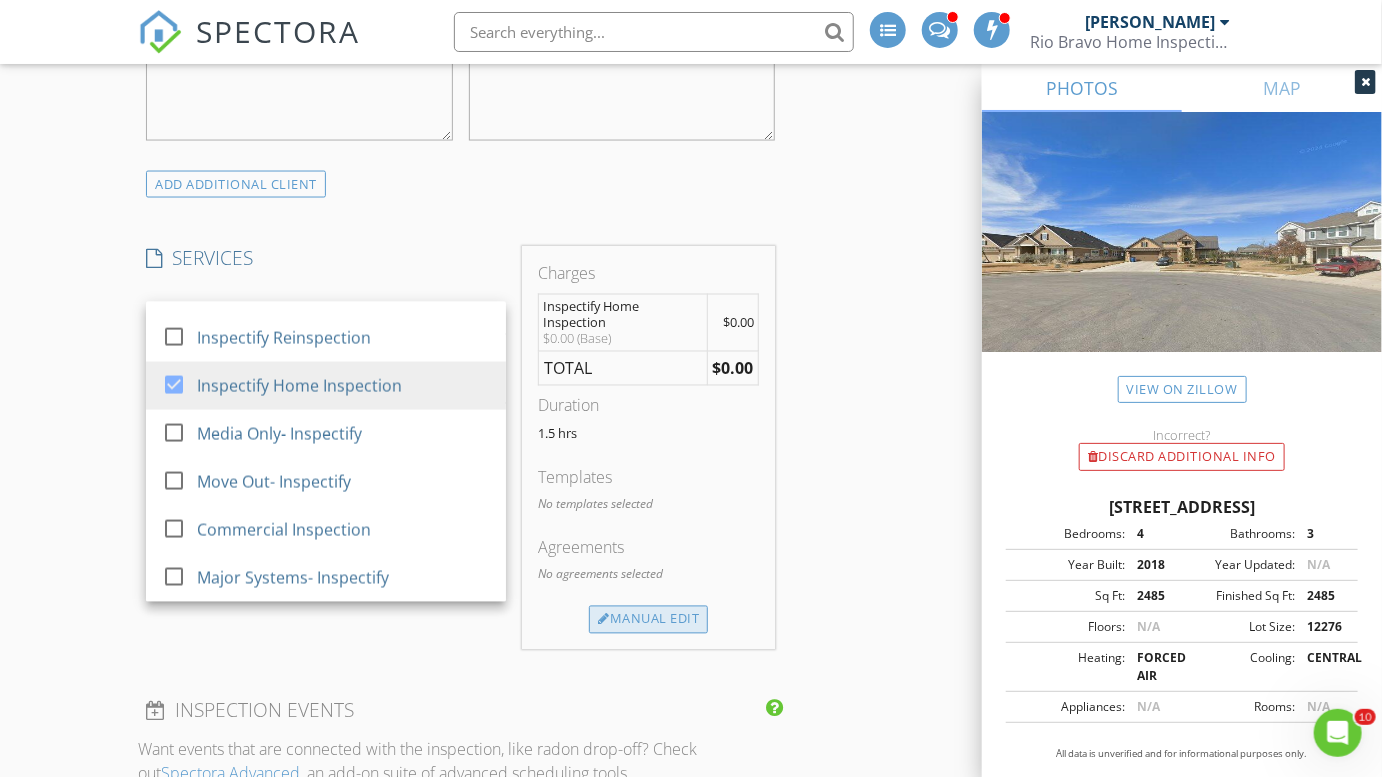 click on "Manual Edit" at bounding box center (648, 620) 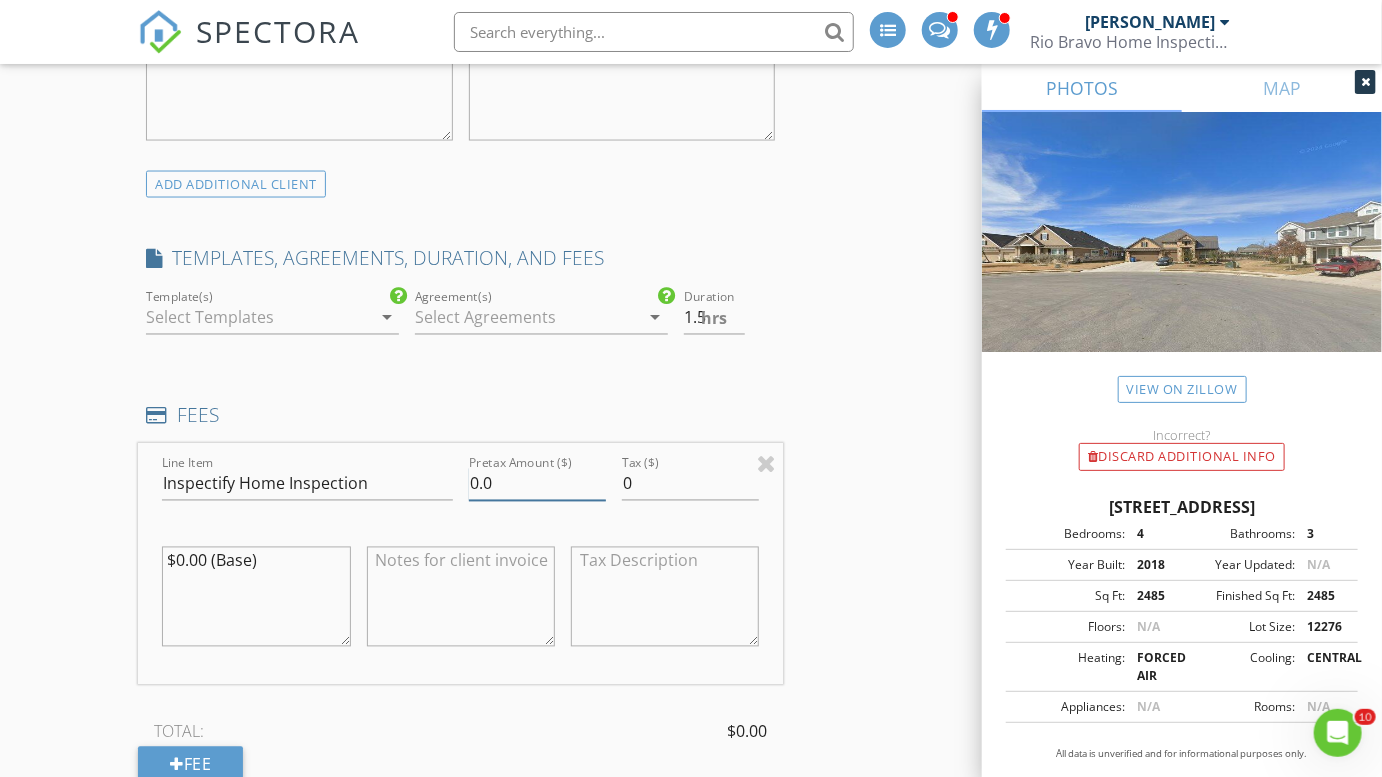 click on "0.0" at bounding box center [537, 484] 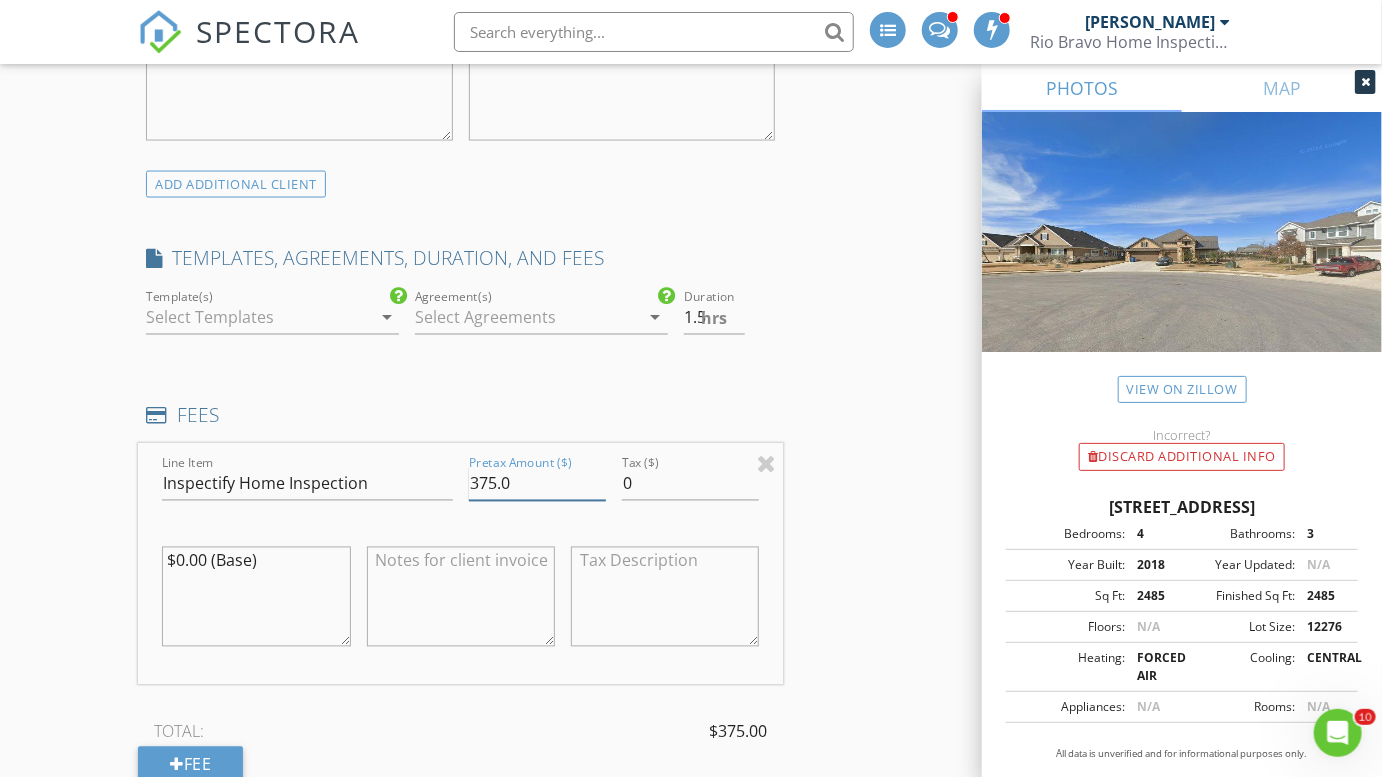 type on "375.0" 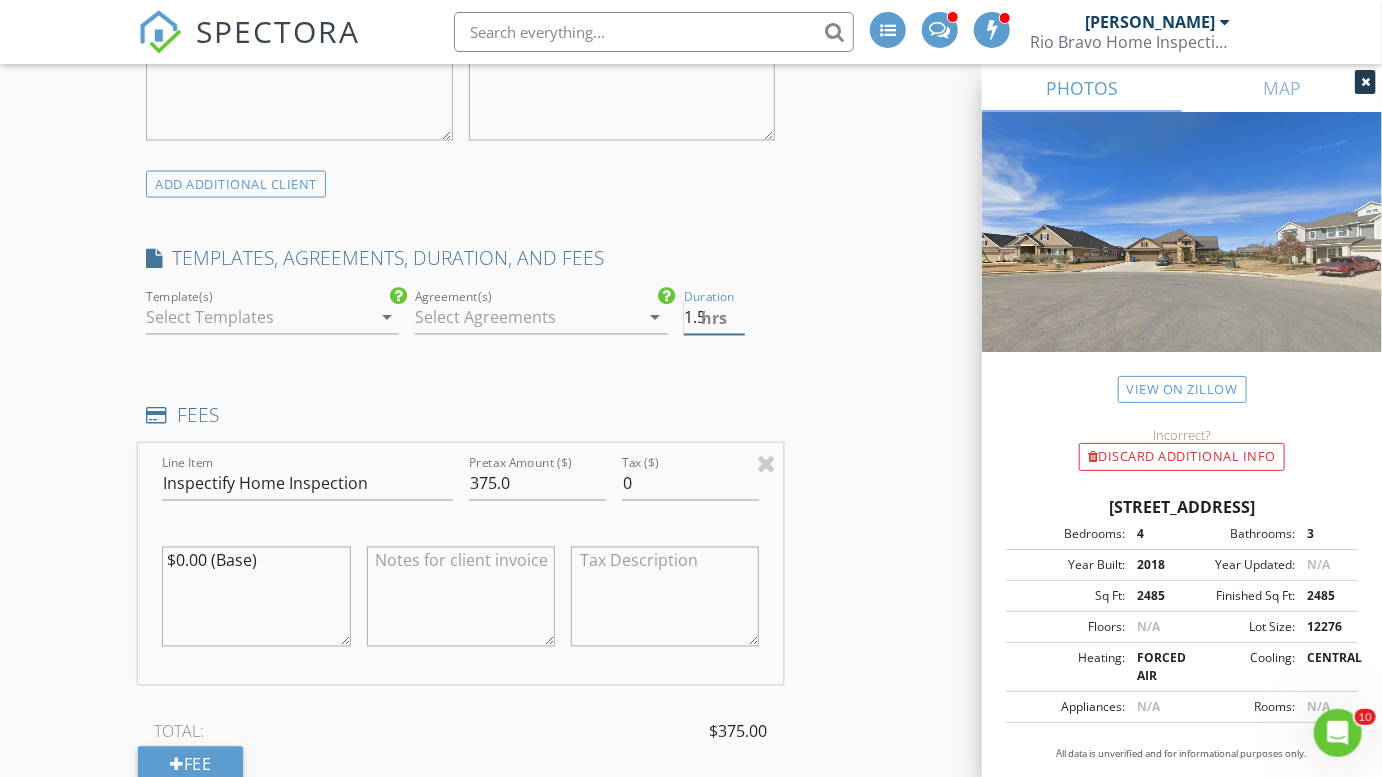 click on "Duration 1.5 hrs" at bounding box center (729, 322) 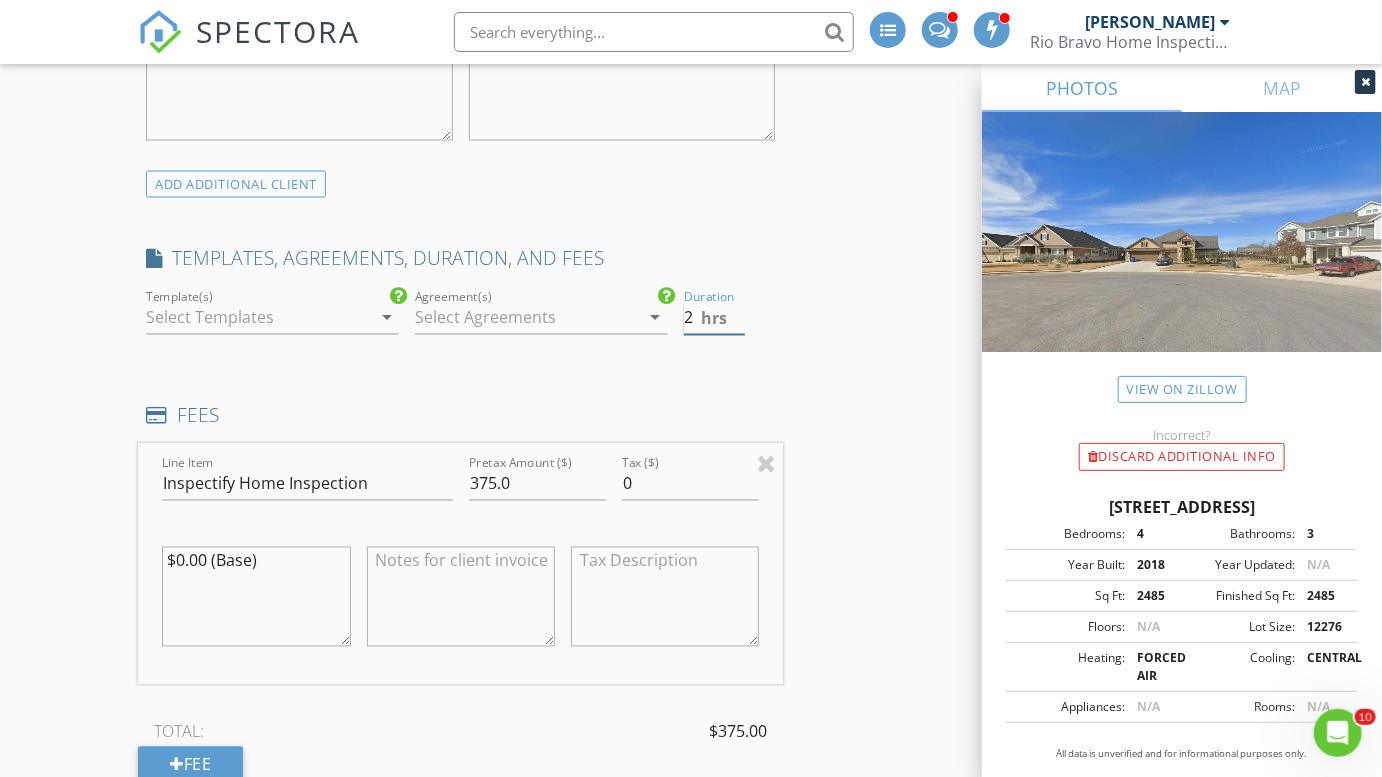click on "2" at bounding box center (714, 318) 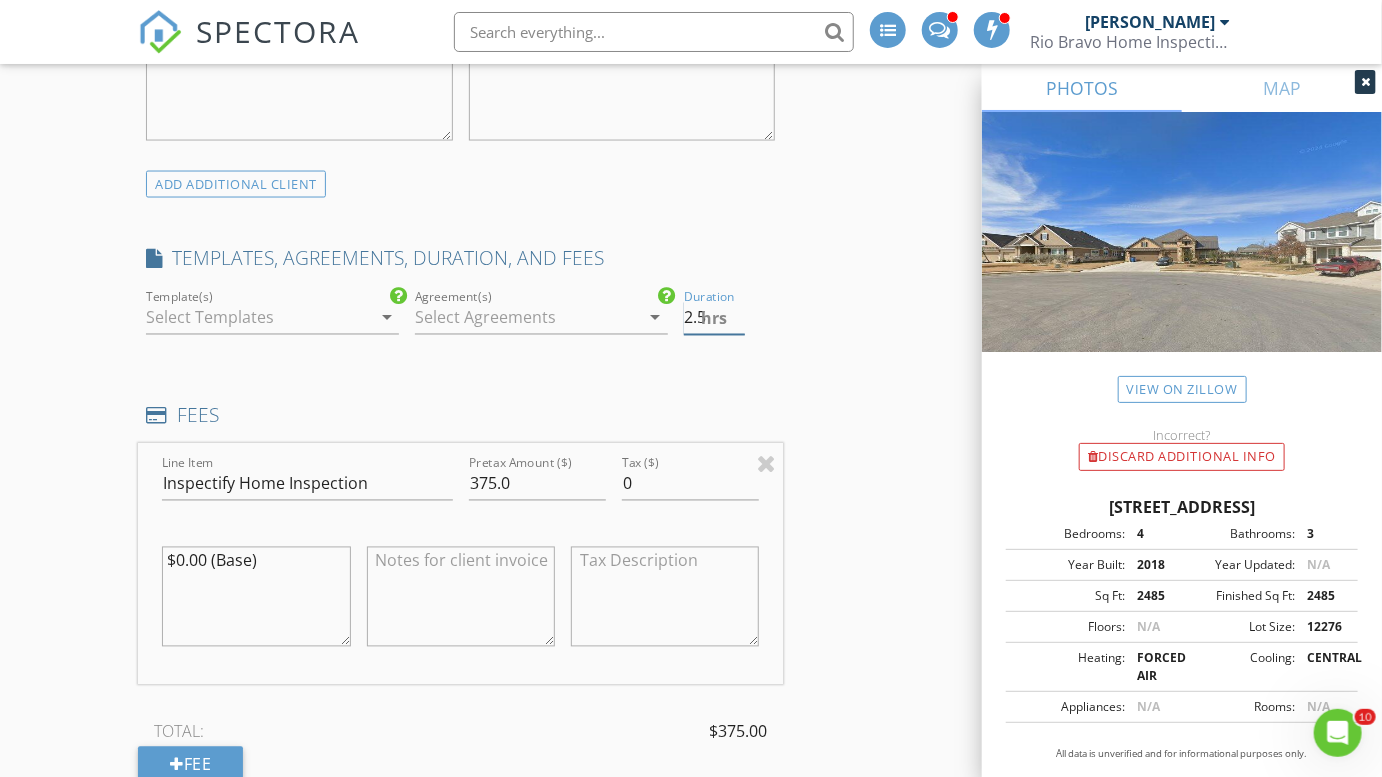 click on "2.5" at bounding box center [714, 318] 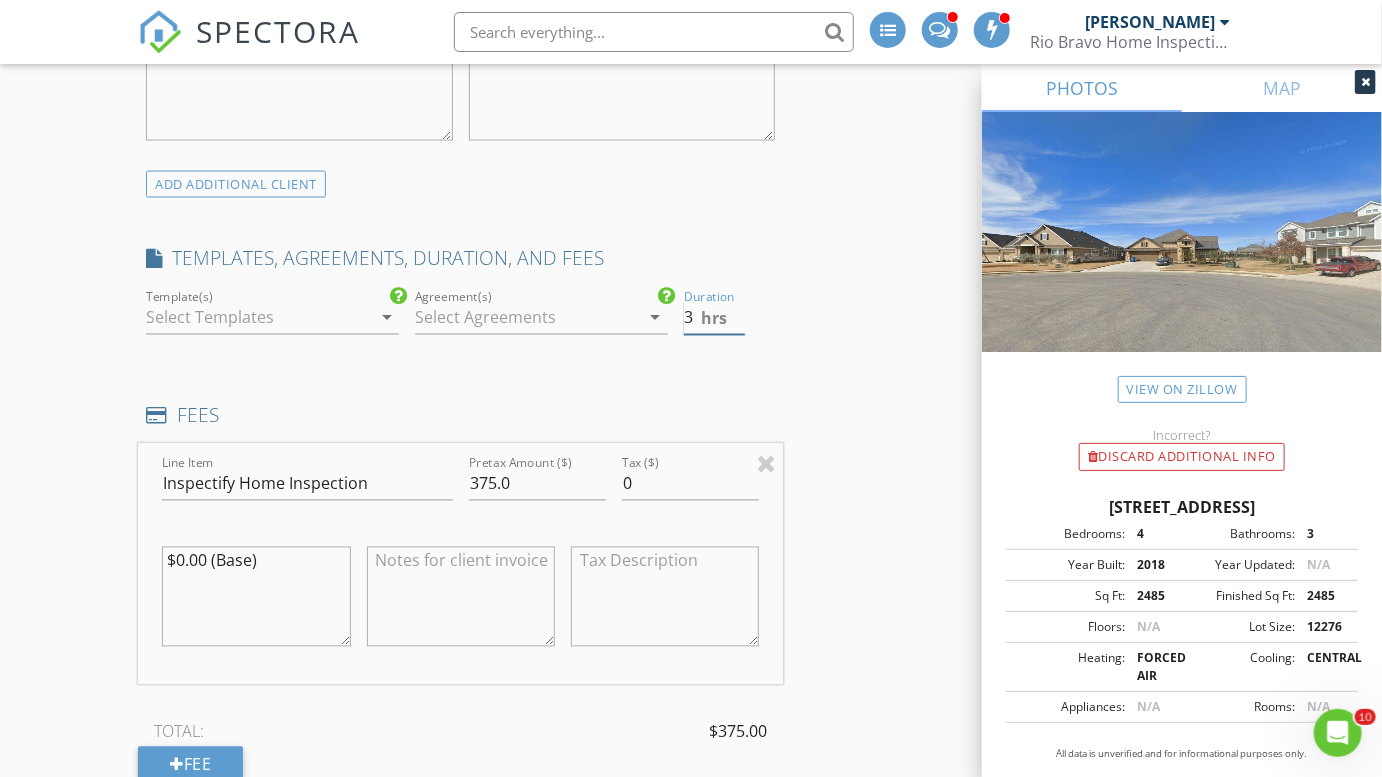 click on "3" at bounding box center [714, 318] 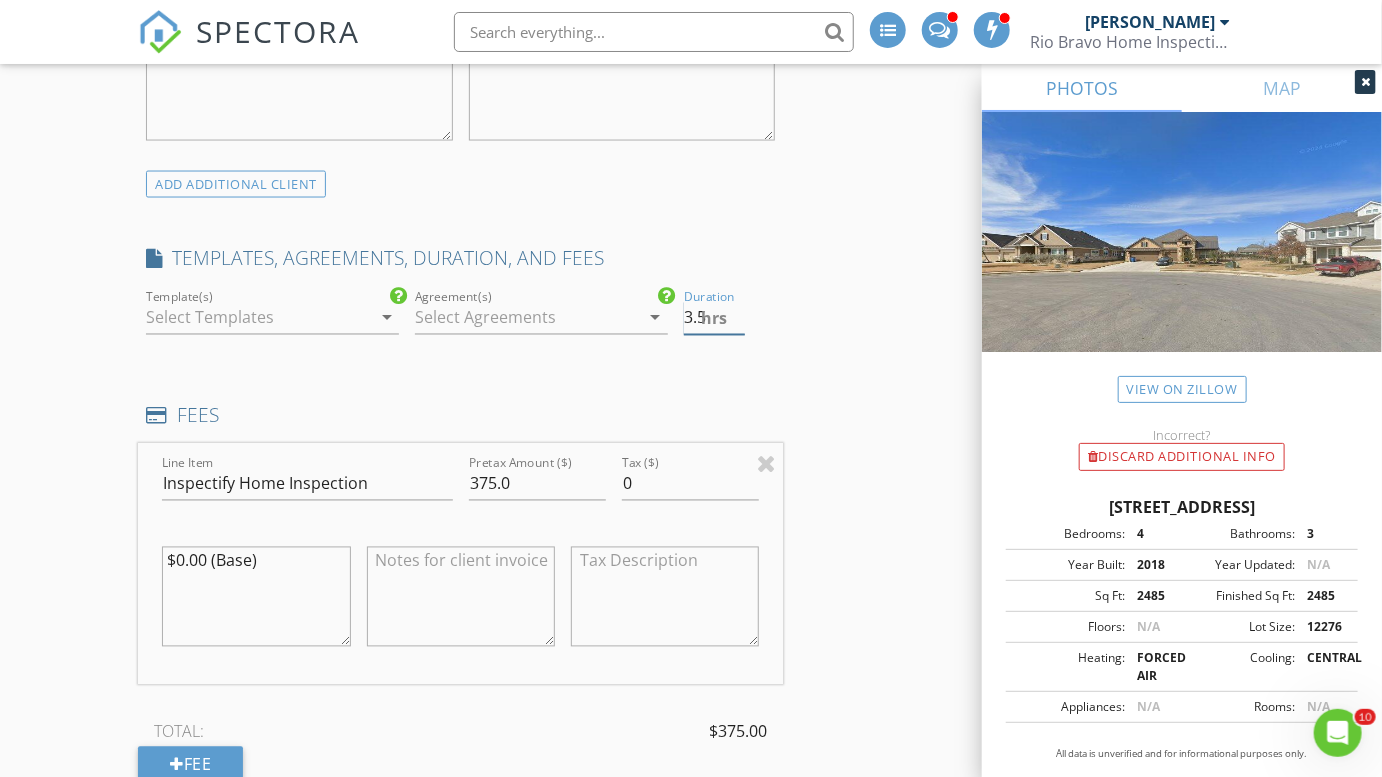click on "3.5" at bounding box center [714, 318] 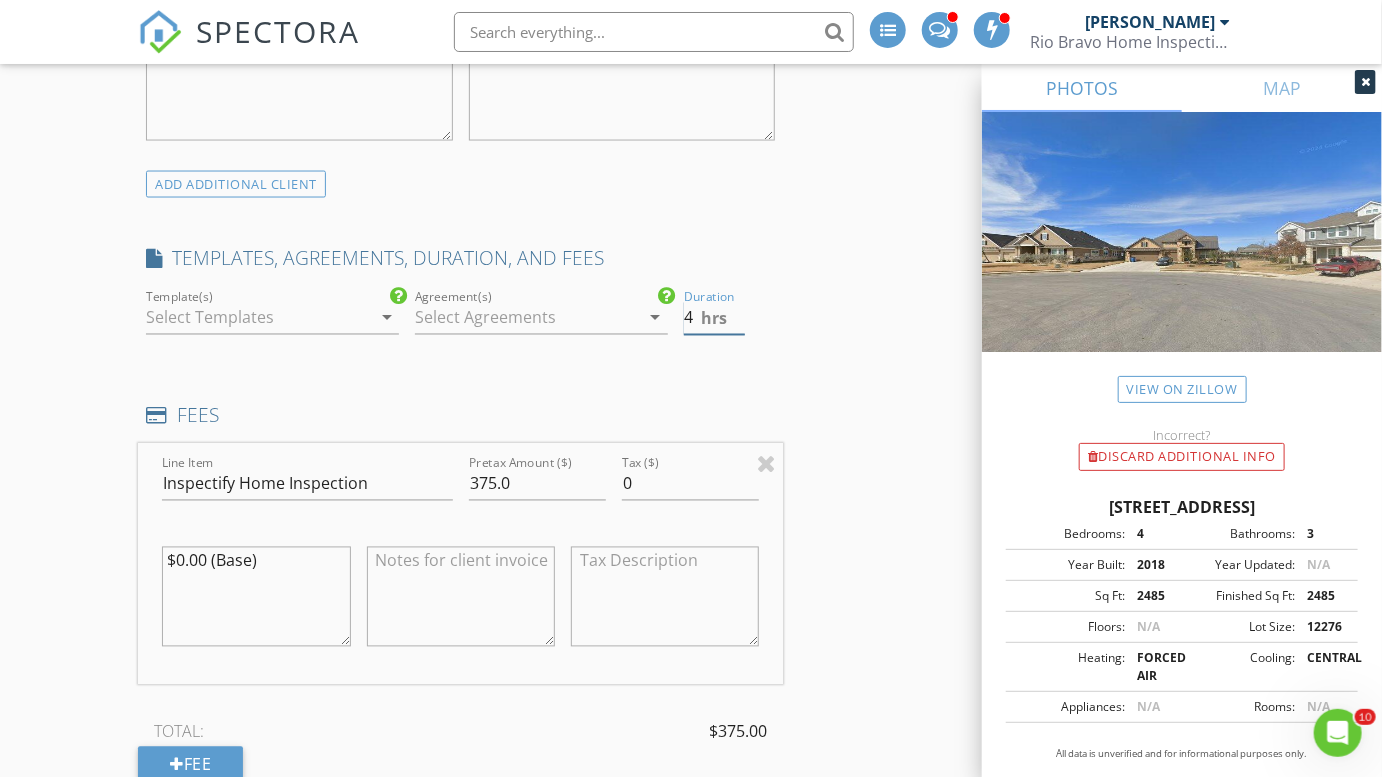 type on "4" 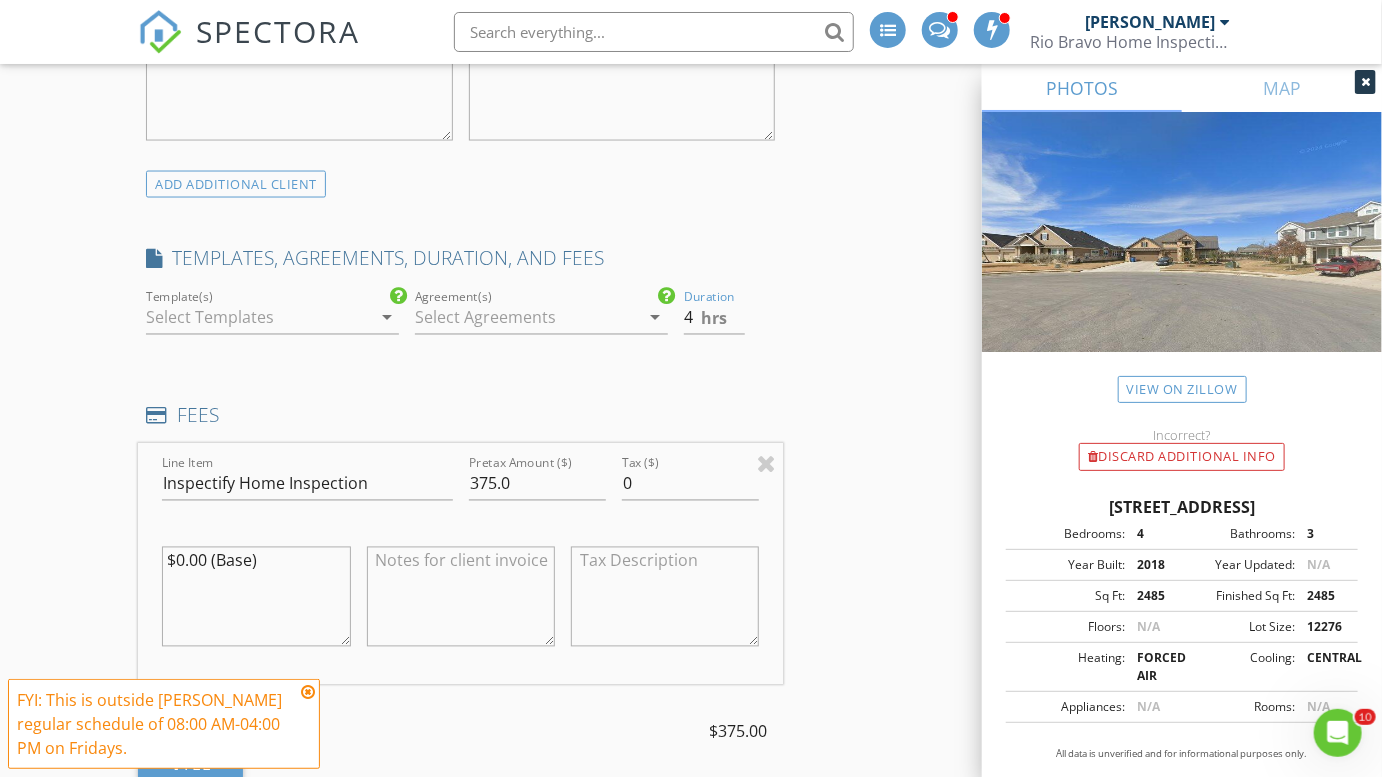 click on "INSPECTOR(S)
check_box_outline_blank   Charles Cole     check_box_outline_blank   Brad Test     check_box   Clint Nelson   PRIMARY   check_box_outline_blank   Eddie Gonzalez     Clint Nelson arrow_drop_down   check_box_outline_blank Clint Nelson specifically requested
Date/Time
07/11/2025 1:00 PM
Location
Address Search       Address 11923 Hollering Pass   Unit   City Schertz   State TX   Zip 78154   County Bexar     Square Feet 2485   Year Built 2018   Foundation arrow_drop_down     Clint Nelson     6.6 miles     (14 minutes)
client
check_box Enable Client CC email for this inspection   Client Search     check_box_outline_blank Client is a Company/Organization     First Name   Last Name   Email   CC Email   Phone         Tags         Notes   Private Notes
ADD ADDITIONAL client
check_box_outline_blank" at bounding box center [460, 727] 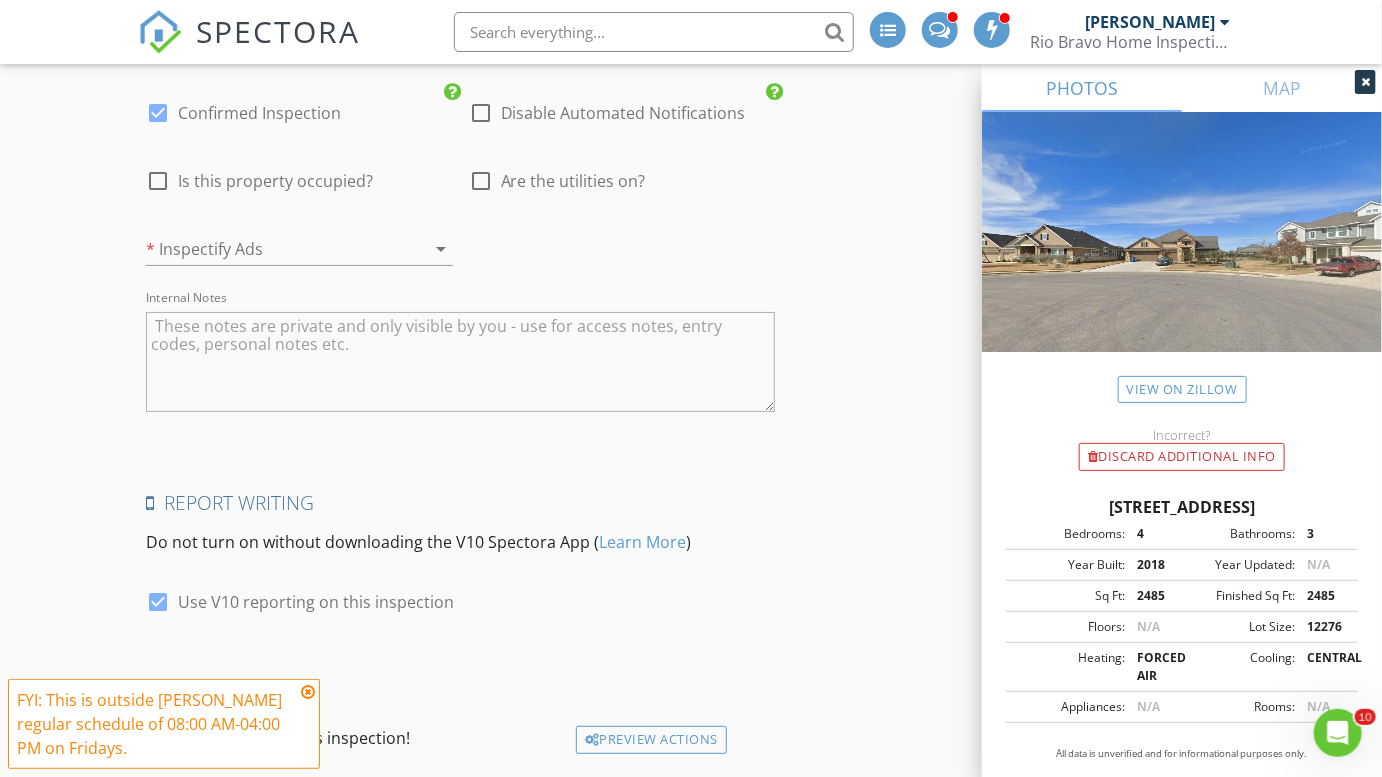 scroll, scrollTop: 3343, scrollLeft: 0, axis: vertical 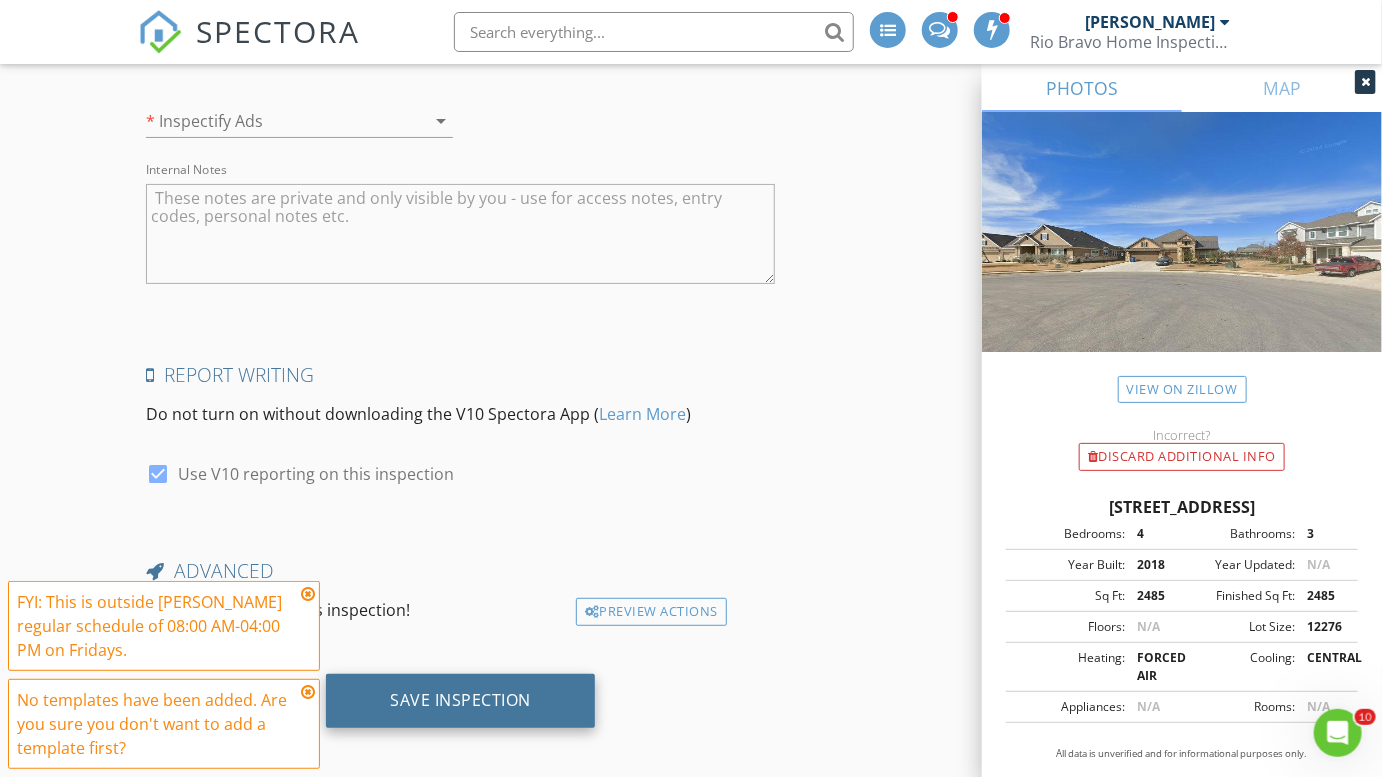 click on "Save Inspection" at bounding box center [460, 701] 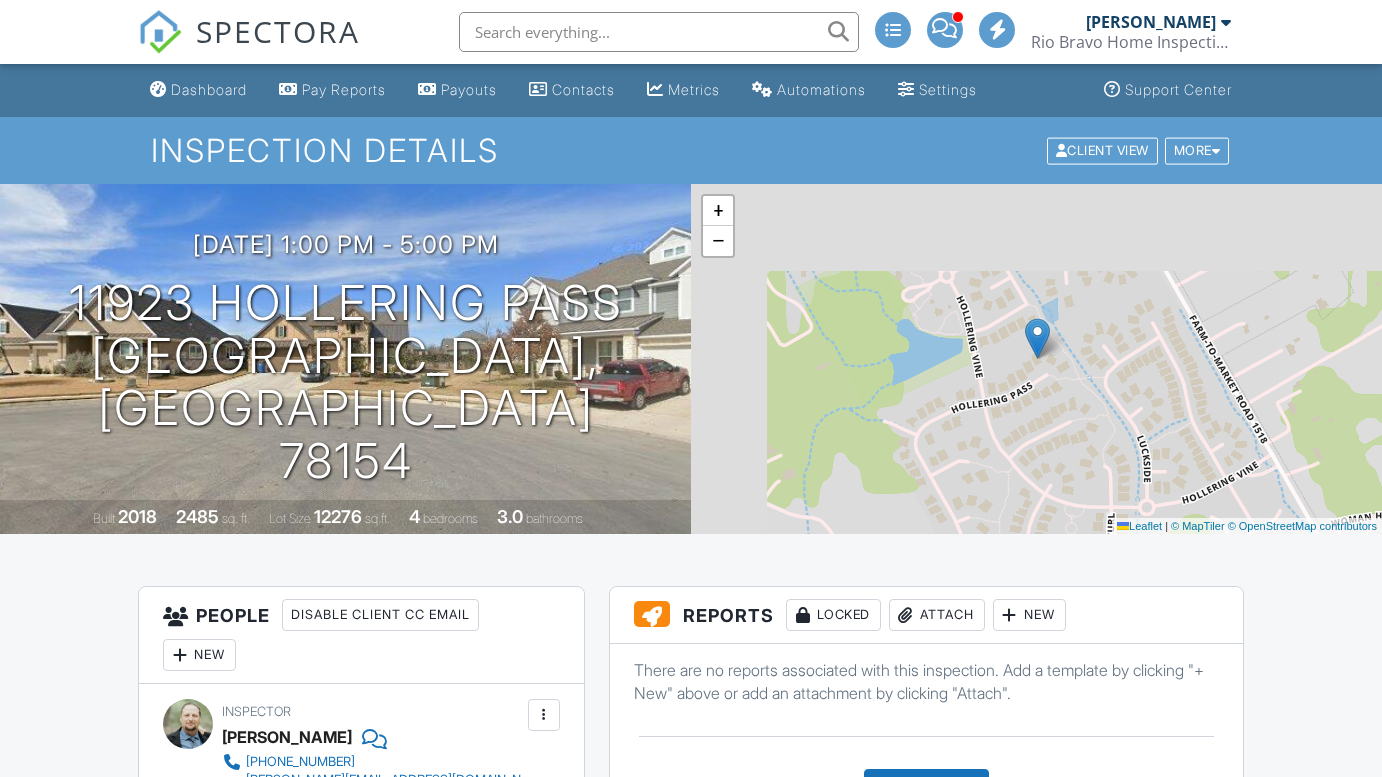 scroll, scrollTop: 0, scrollLeft: 0, axis: both 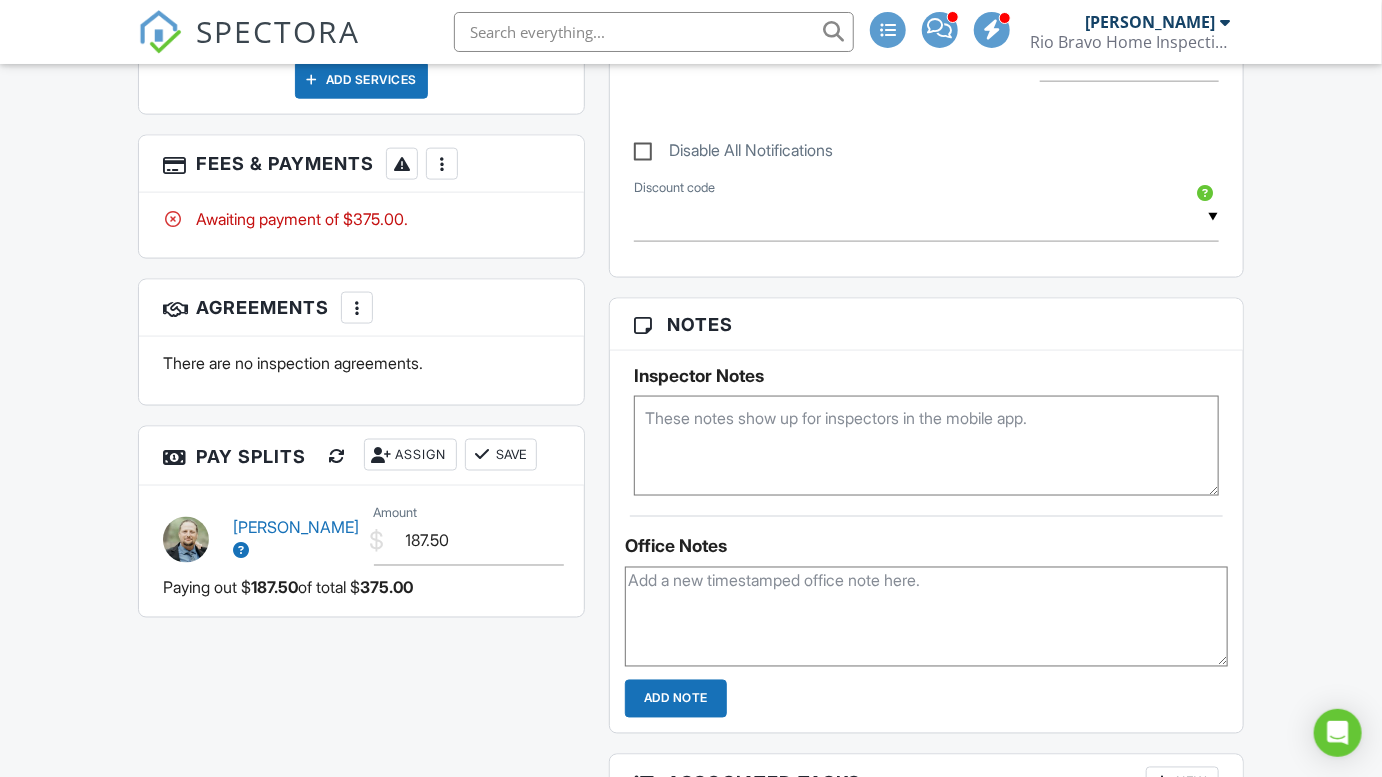 click at bounding box center [926, 446] 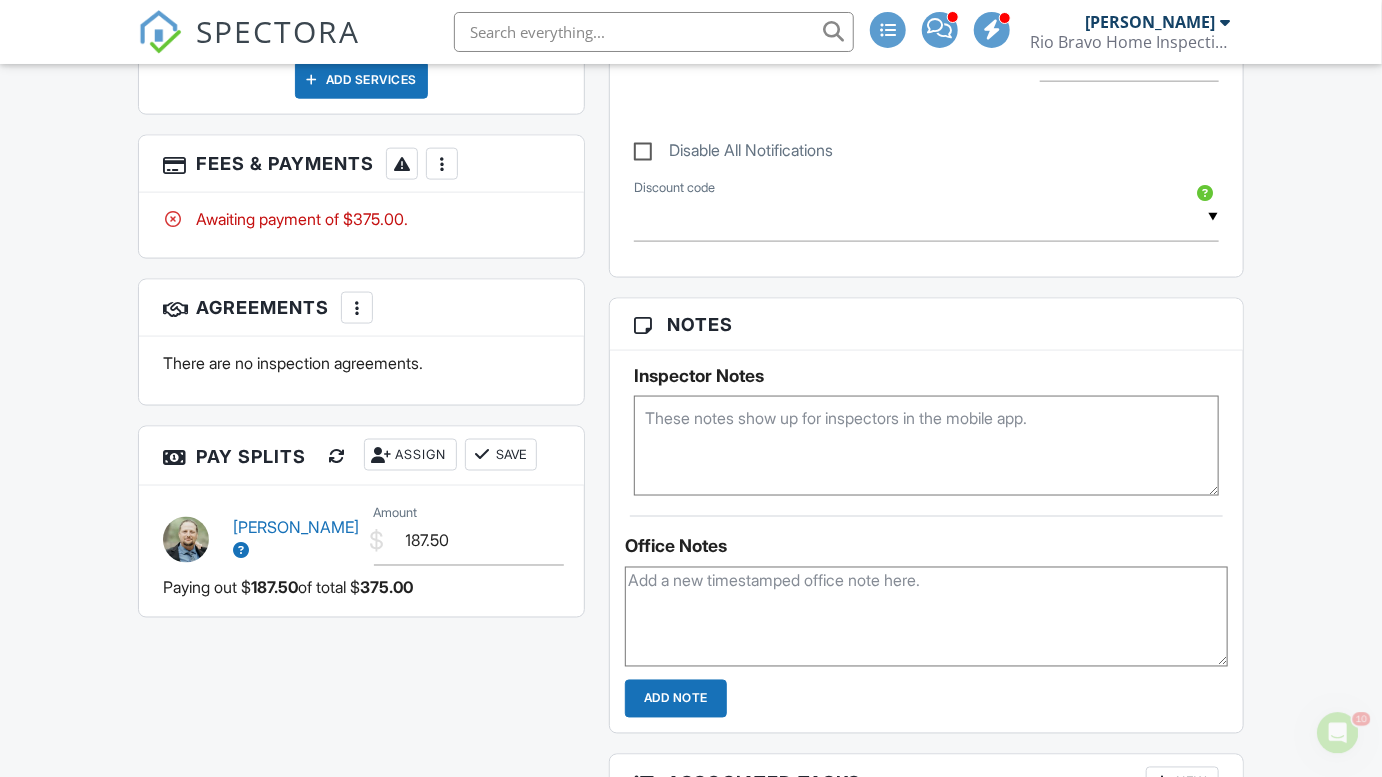 scroll, scrollTop: 0, scrollLeft: 0, axis: both 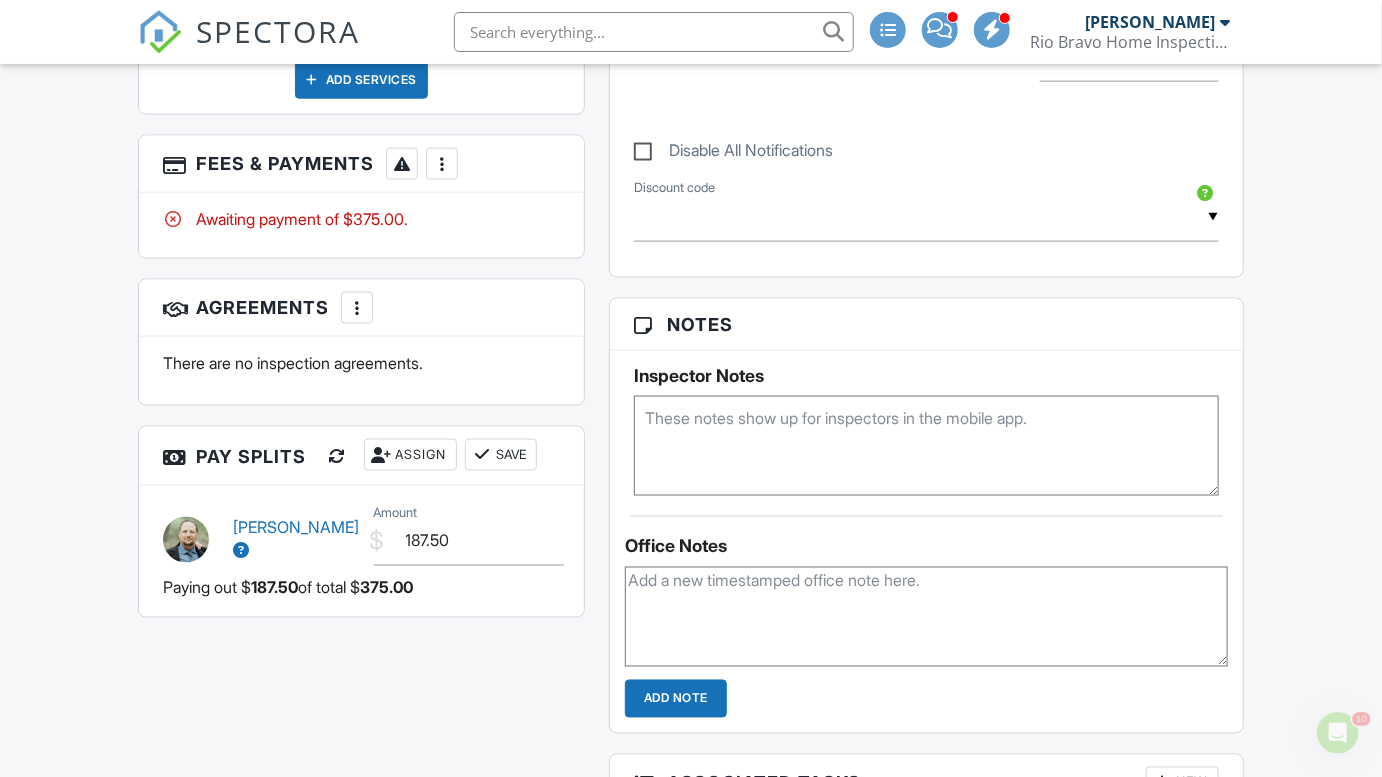 type on "i" 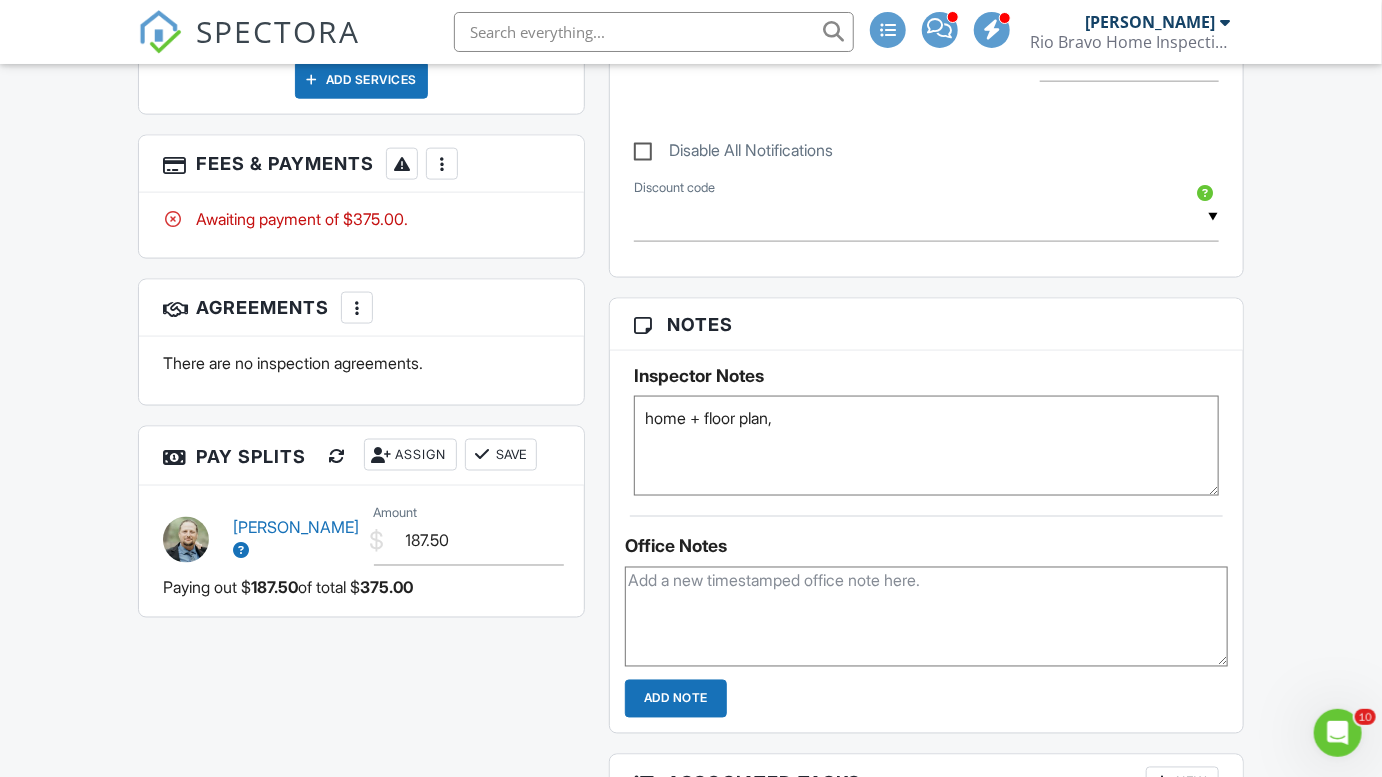 paste on "Meet Jessica Pope on-site. Phone number: (210) 275-8266" 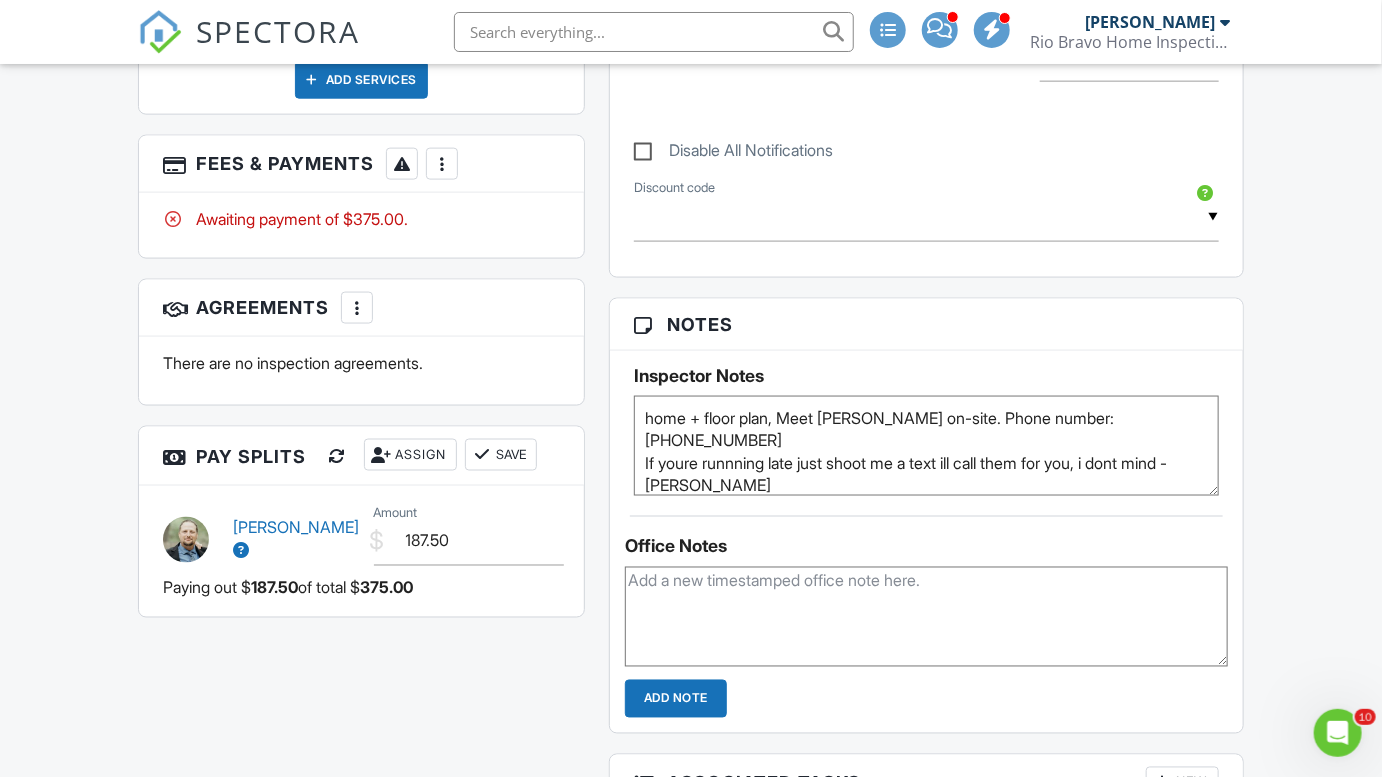 type on "home + floor plan, Meet Jessica Pope on-site. Phone number: (210) 275-8266
If youre runnning late just shoot me a text ill call them for you, i dont mind - bruno" 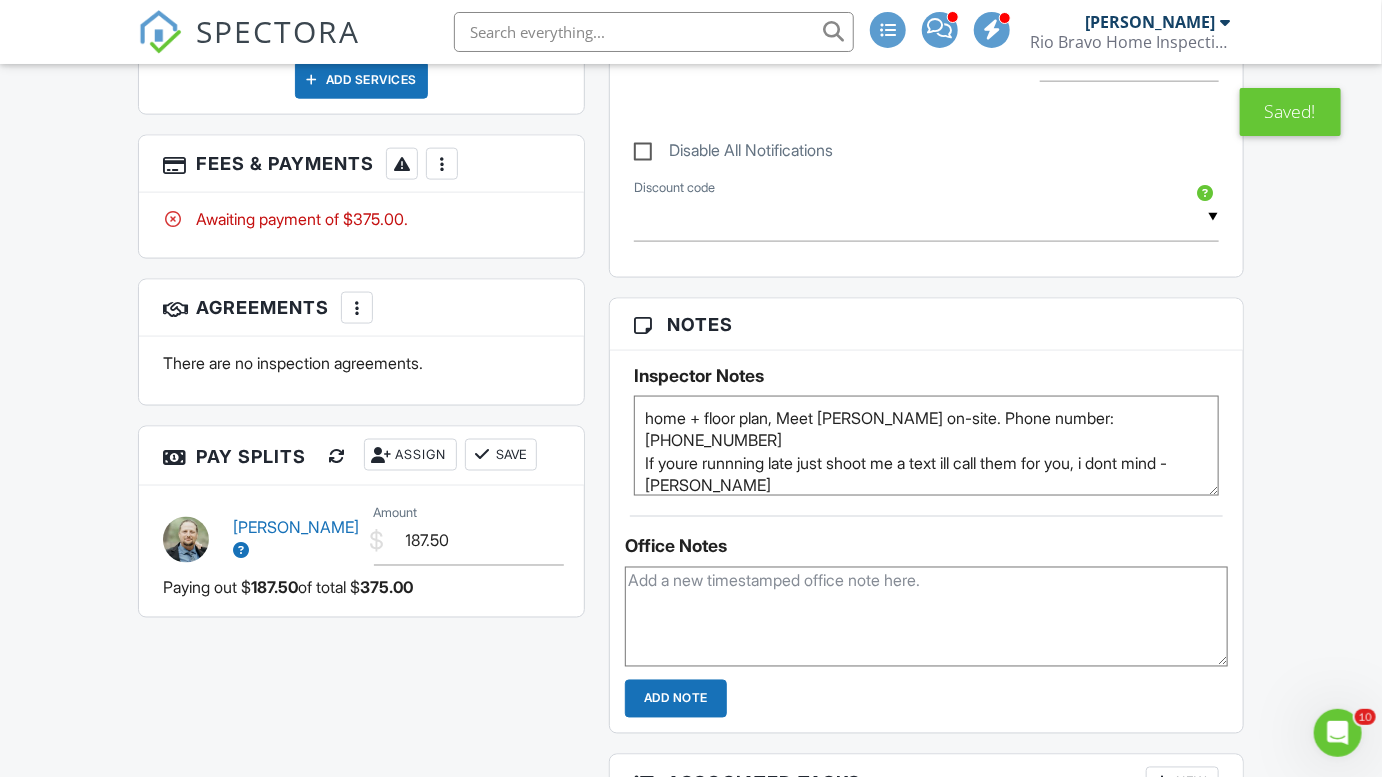 click on "SPECTORA" at bounding box center [278, 31] 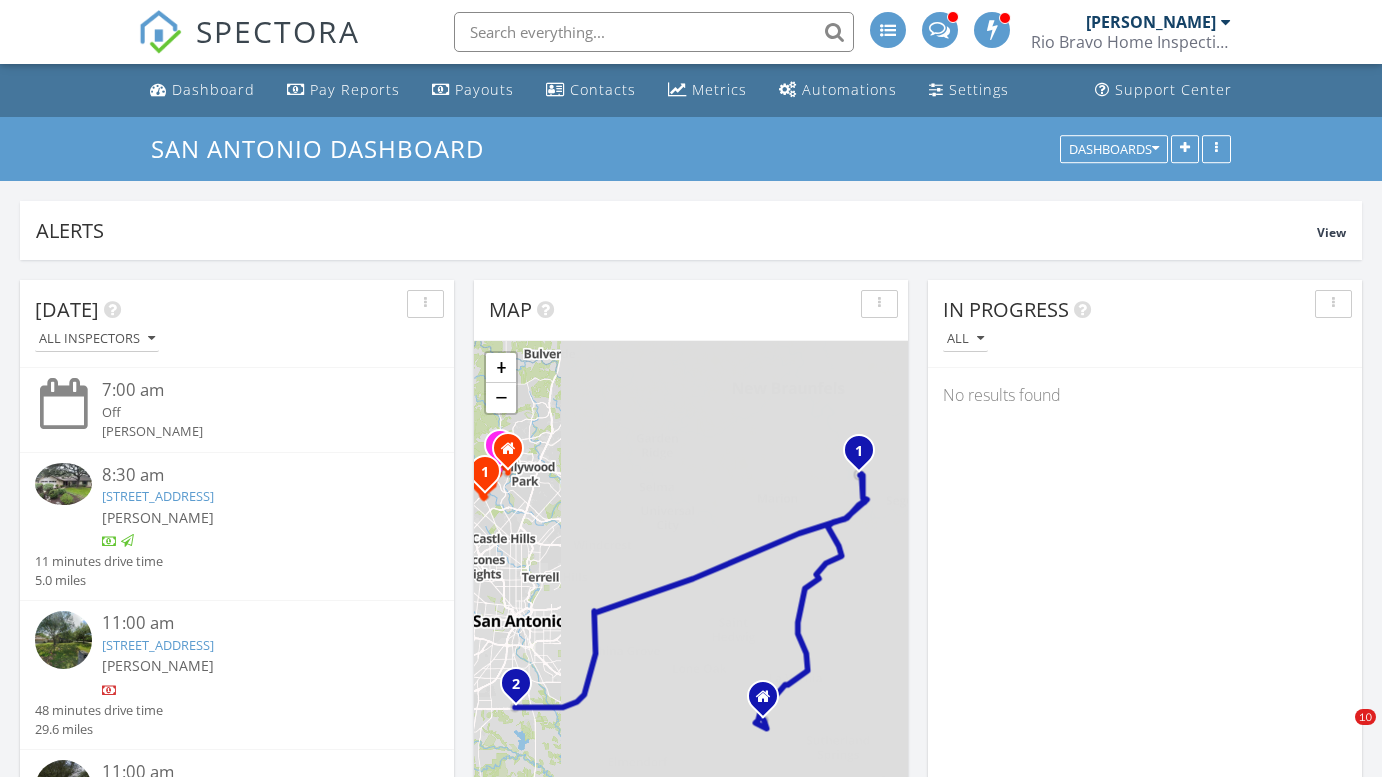 scroll, scrollTop: 0, scrollLeft: 0, axis: both 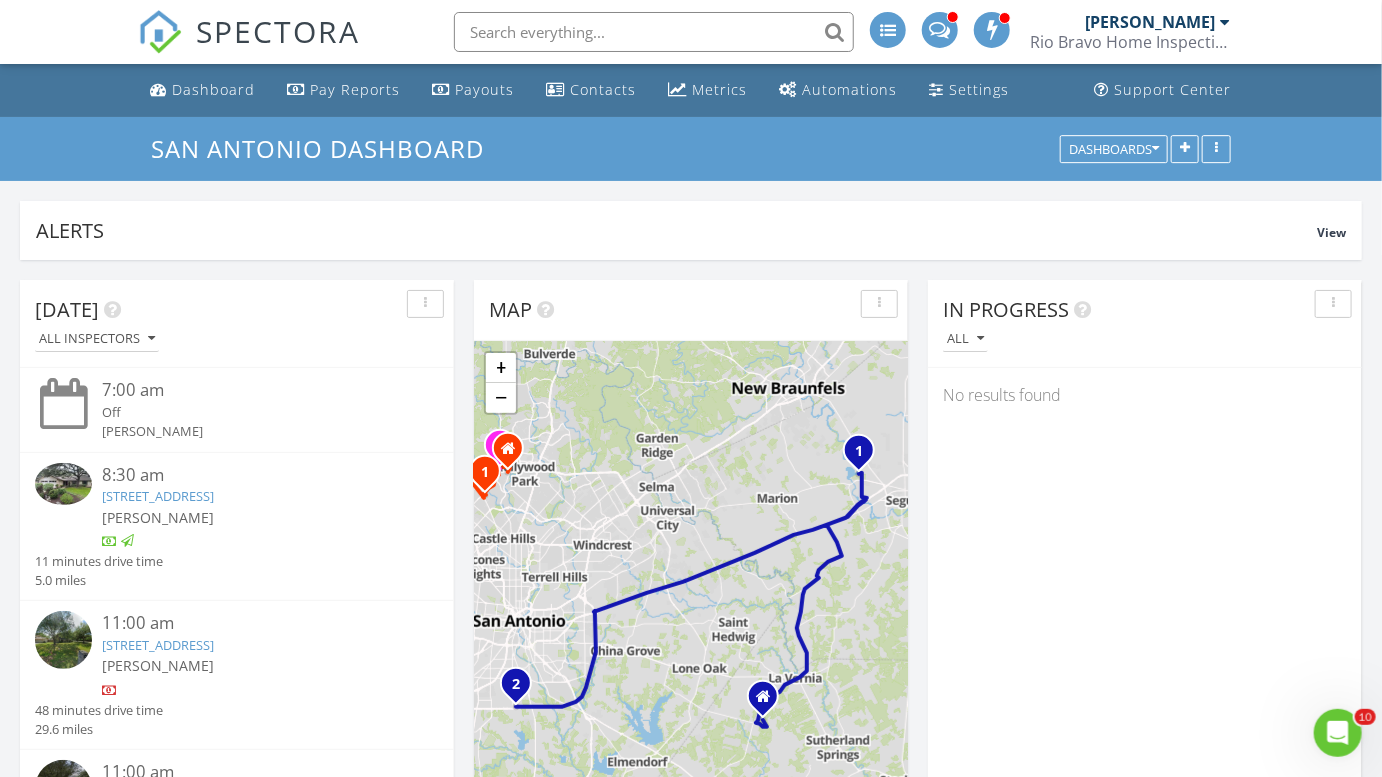 click on "[PERSON_NAME]" at bounding box center [1151, 22] 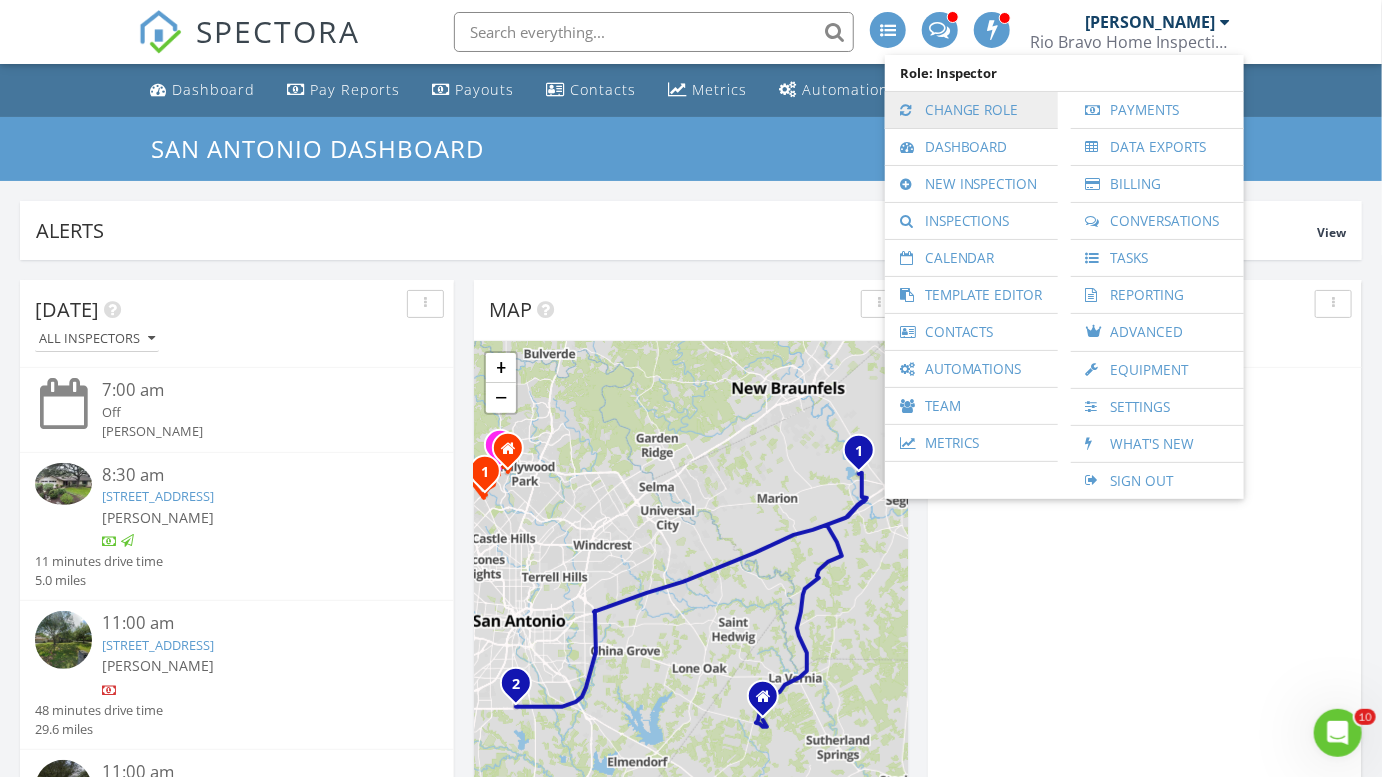 click on "Change Role" at bounding box center [971, 110] 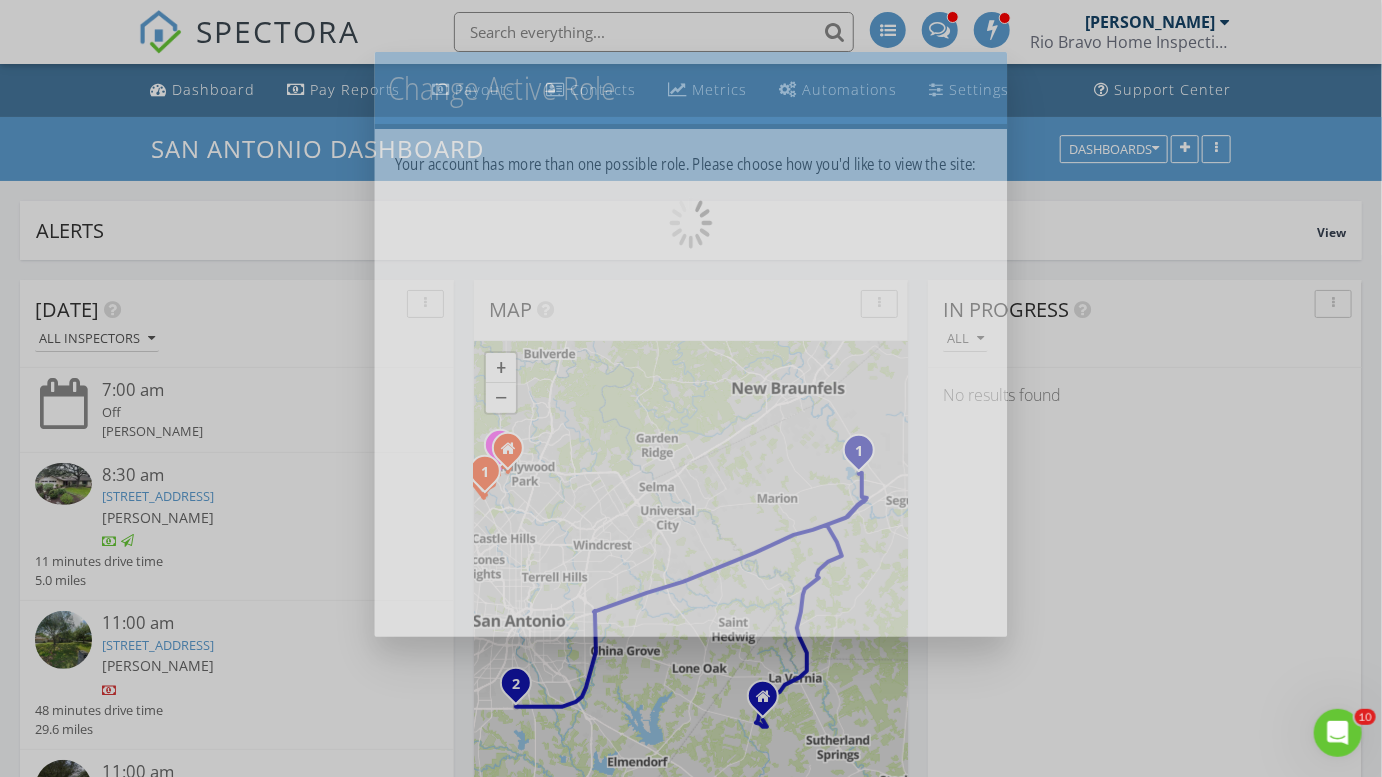scroll, scrollTop: 1899, scrollLeft: 1410, axis: both 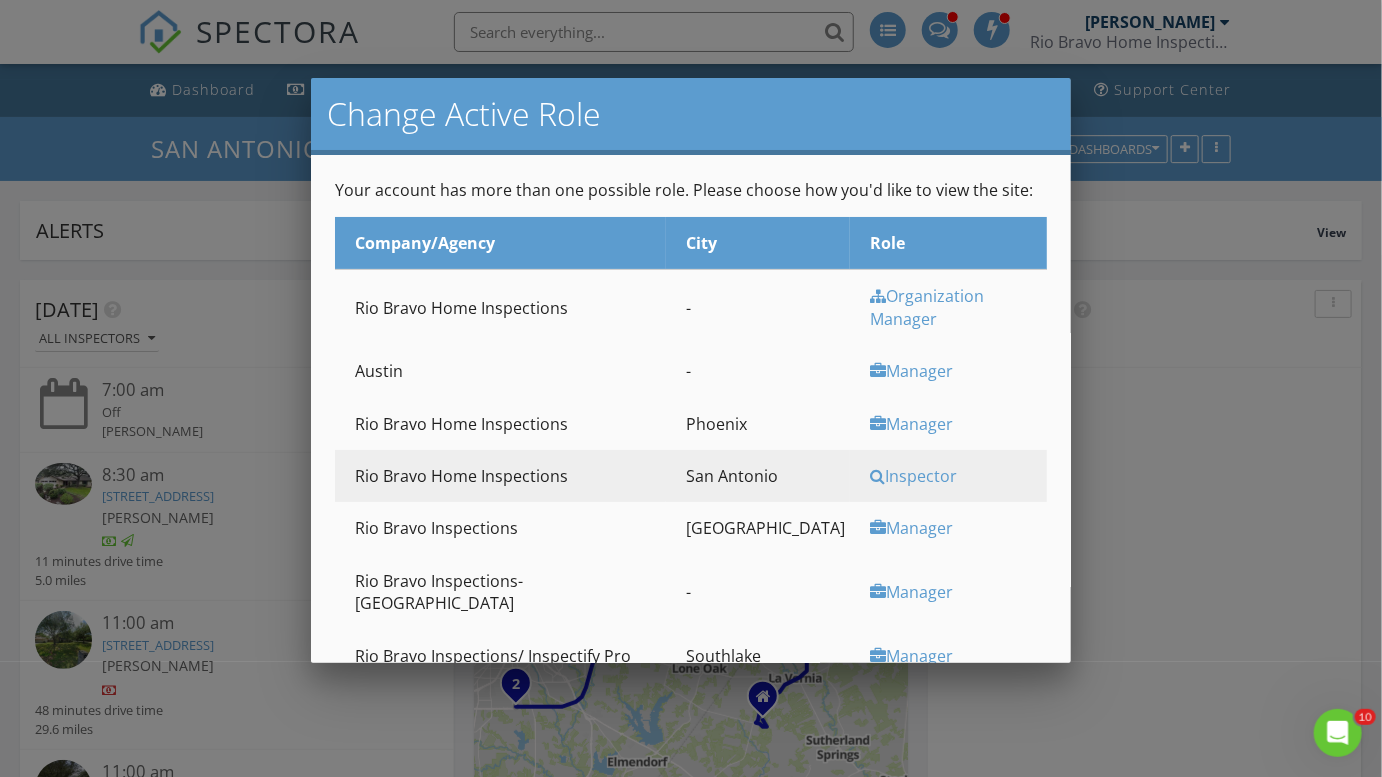 click on "Manager" at bounding box center (956, 656) 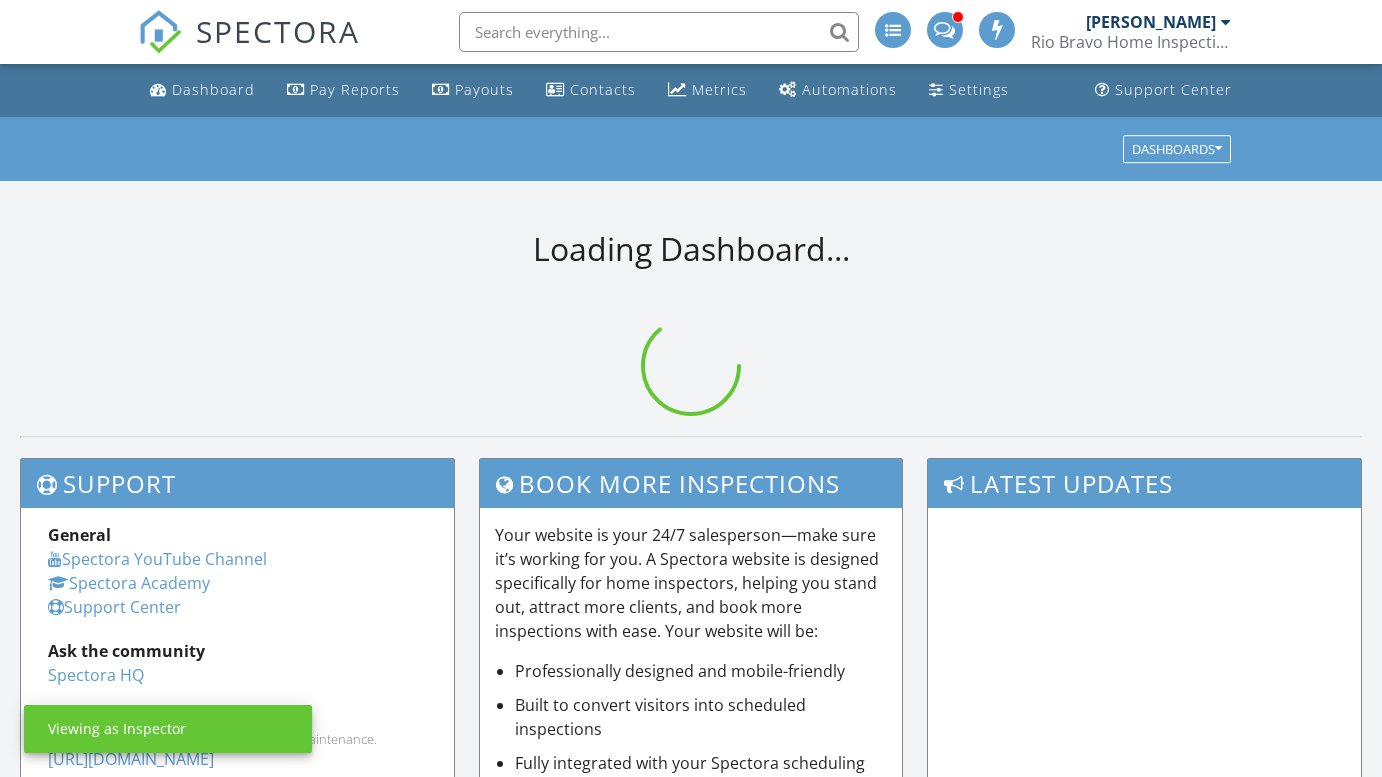 scroll, scrollTop: 0, scrollLeft: 0, axis: both 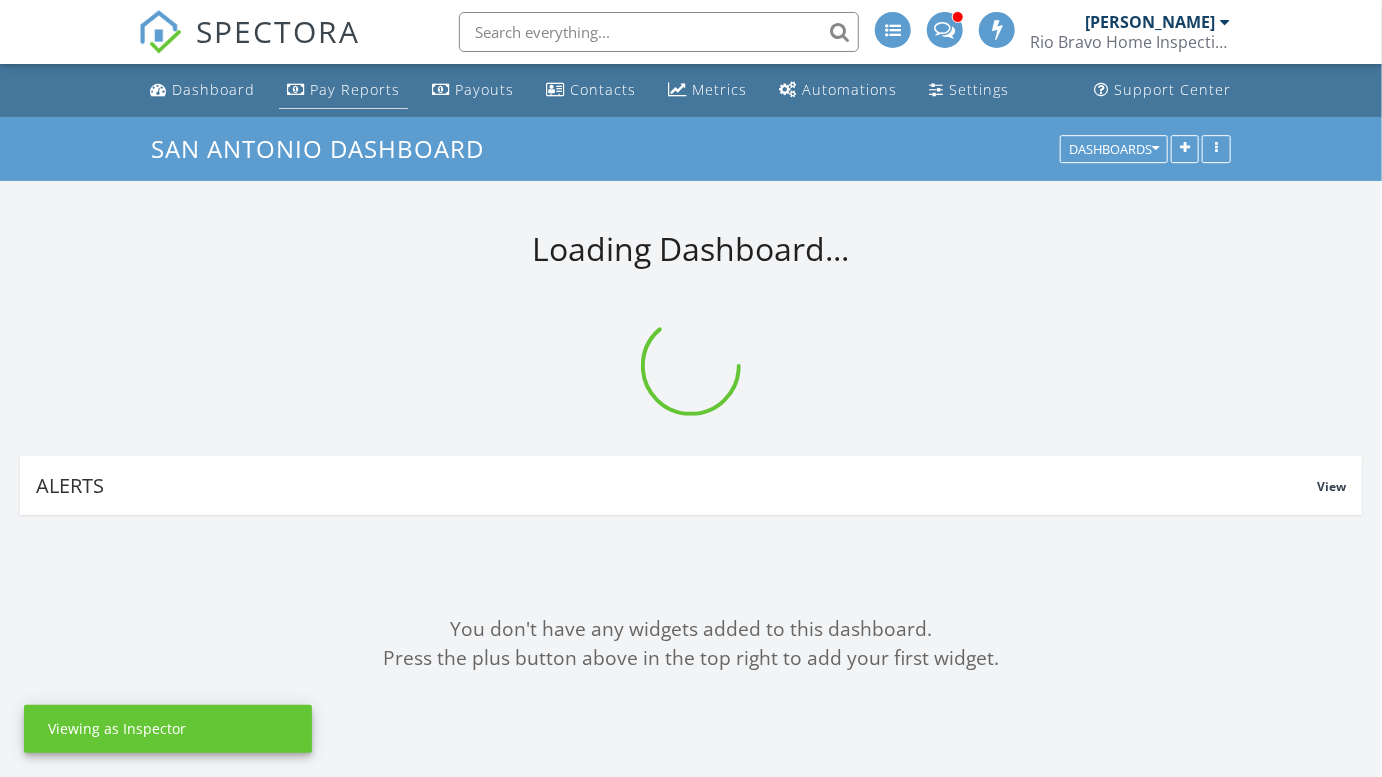 click on "Pay Reports" at bounding box center (355, 89) 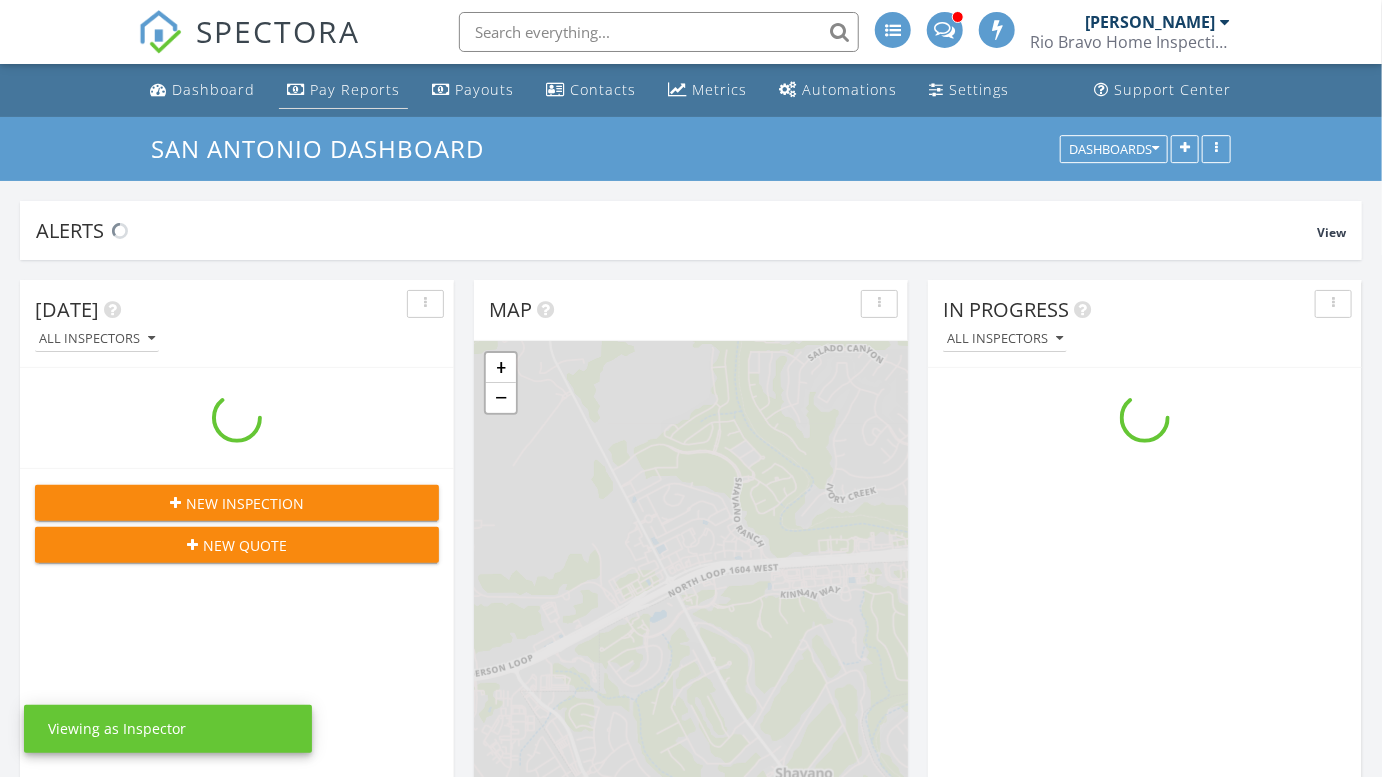 scroll, scrollTop: 10, scrollLeft: 9, axis: both 